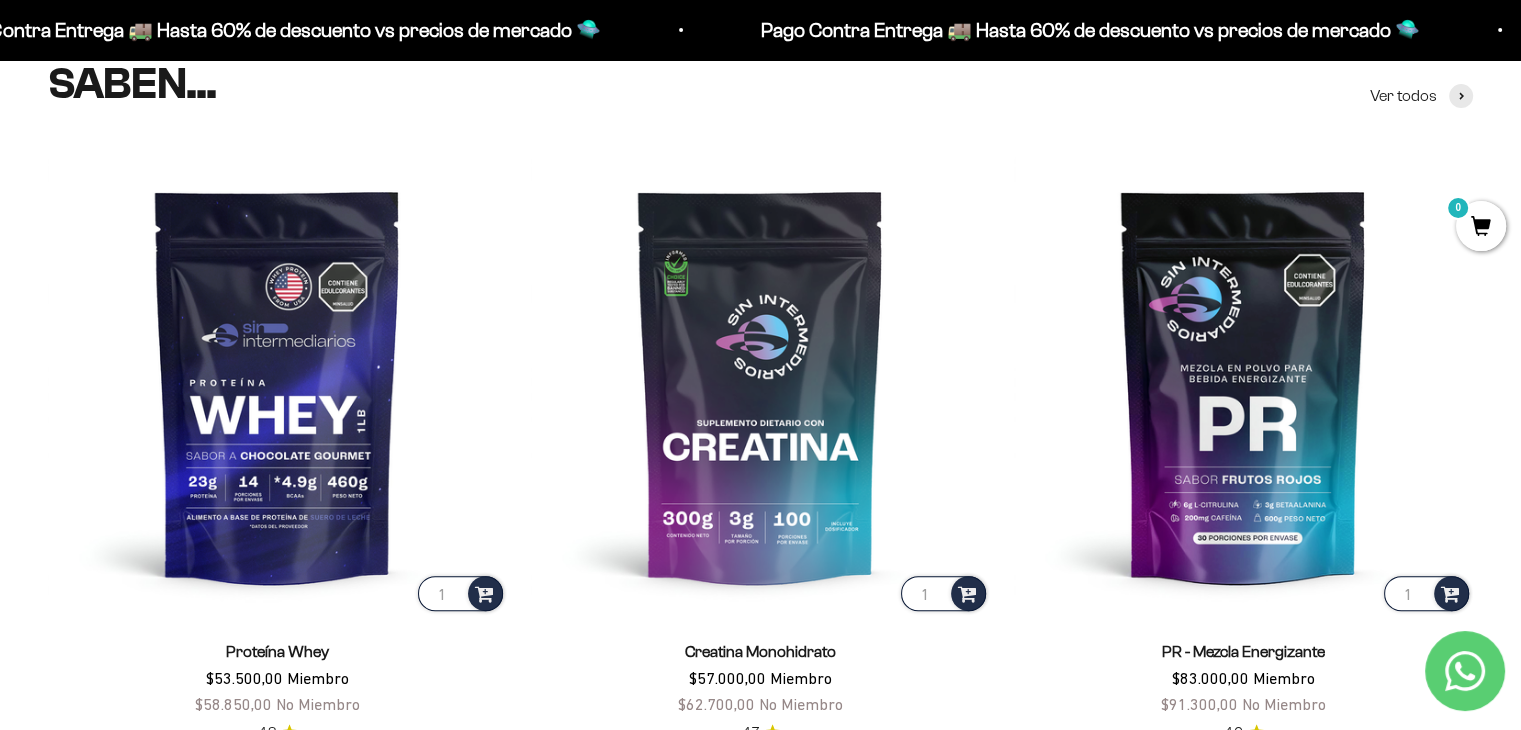 scroll, scrollTop: 1000, scrollLeft: 0, axis: vertical 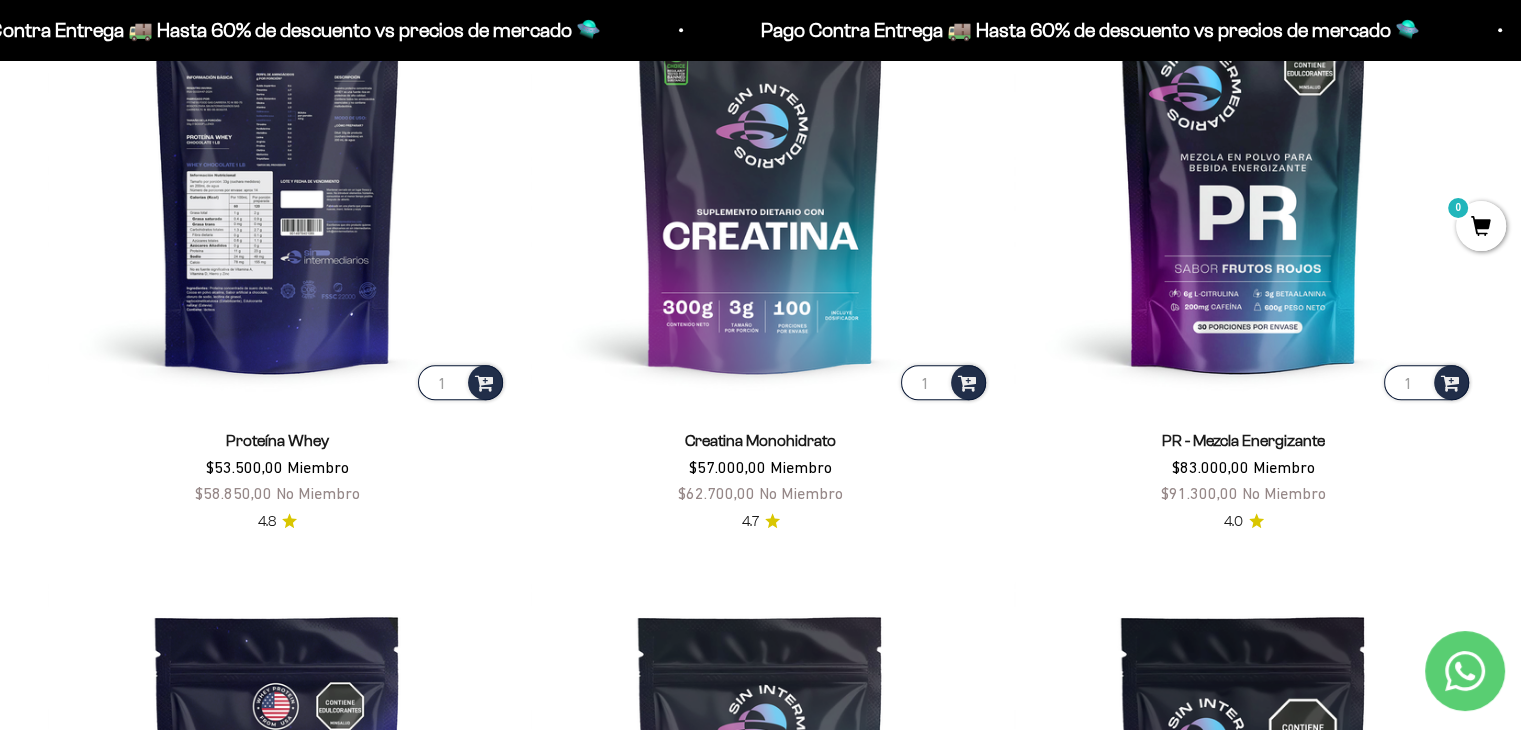 click at bounding box center [277, 174] 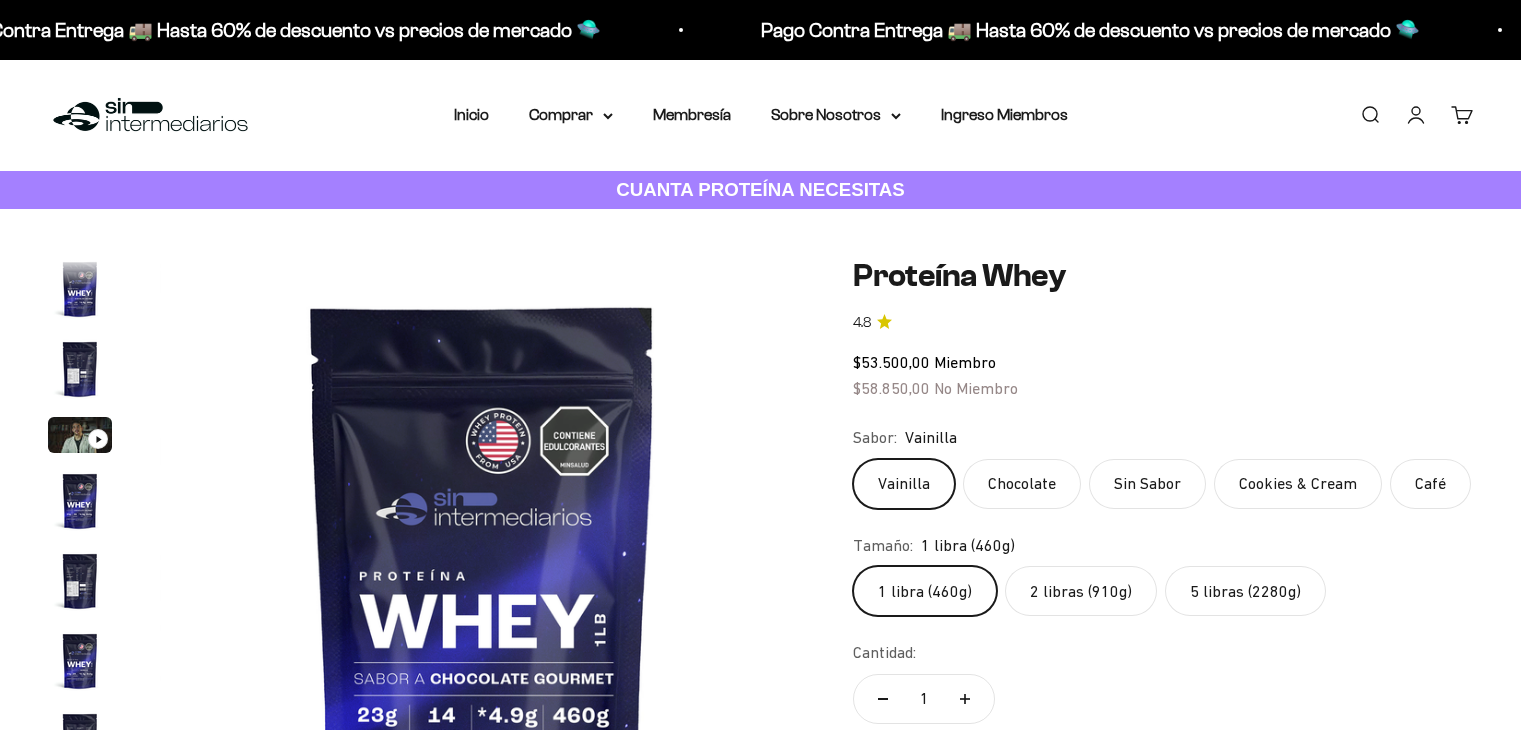 scroll, scrollTop: 0, scrollLeft: 0, axis: both 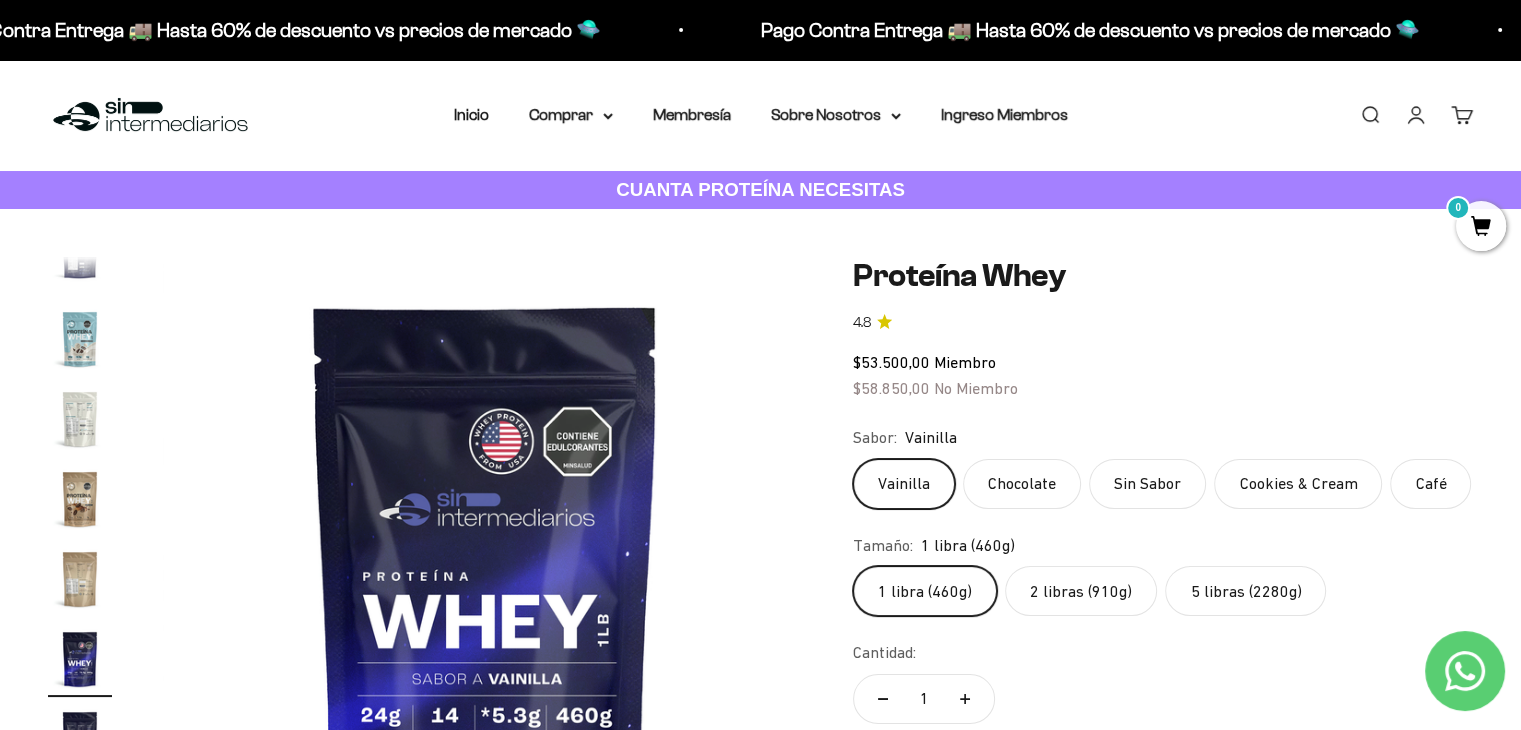 click on "5 libras (2280g)" 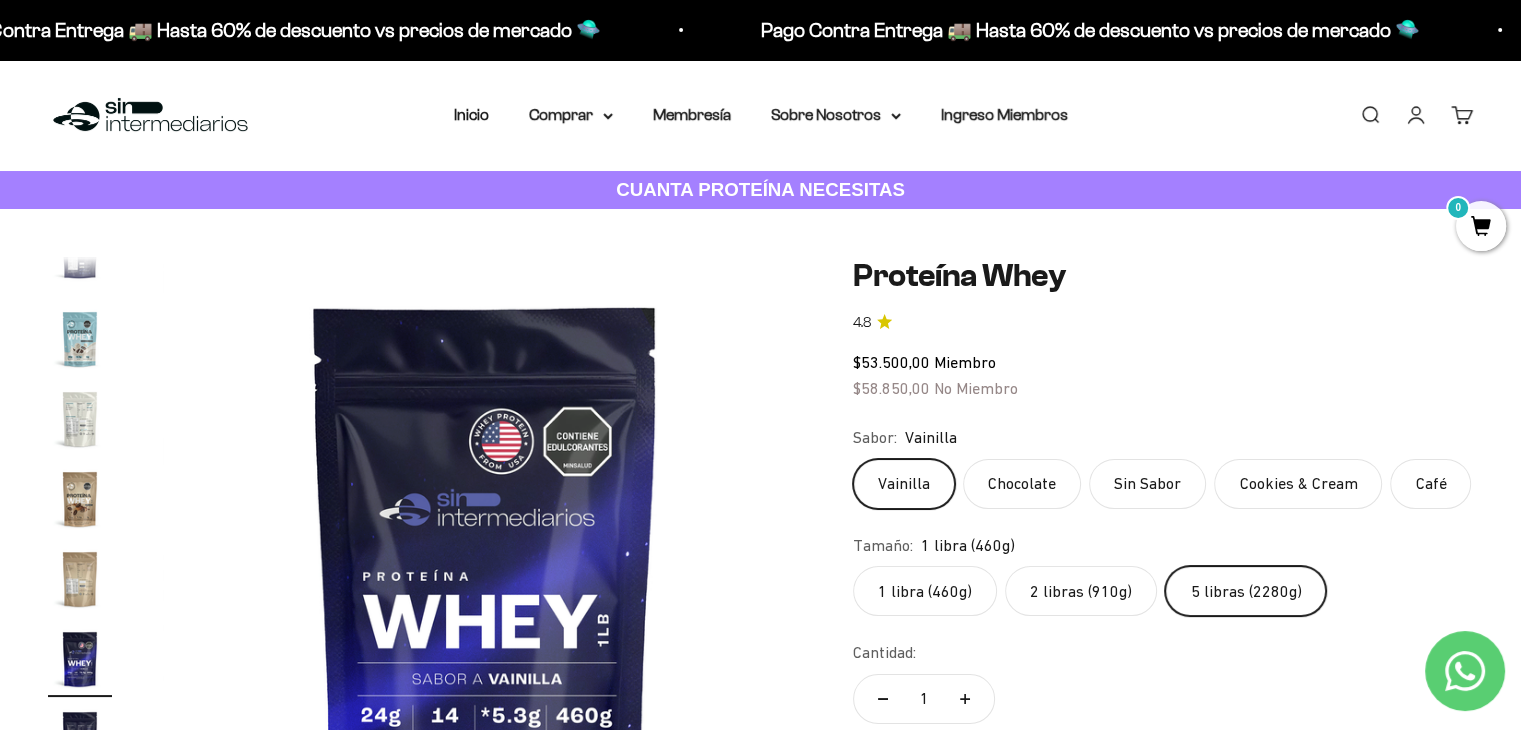 scroll, scrollTop: 0, scrollLeft: 6023, axis: horizontal 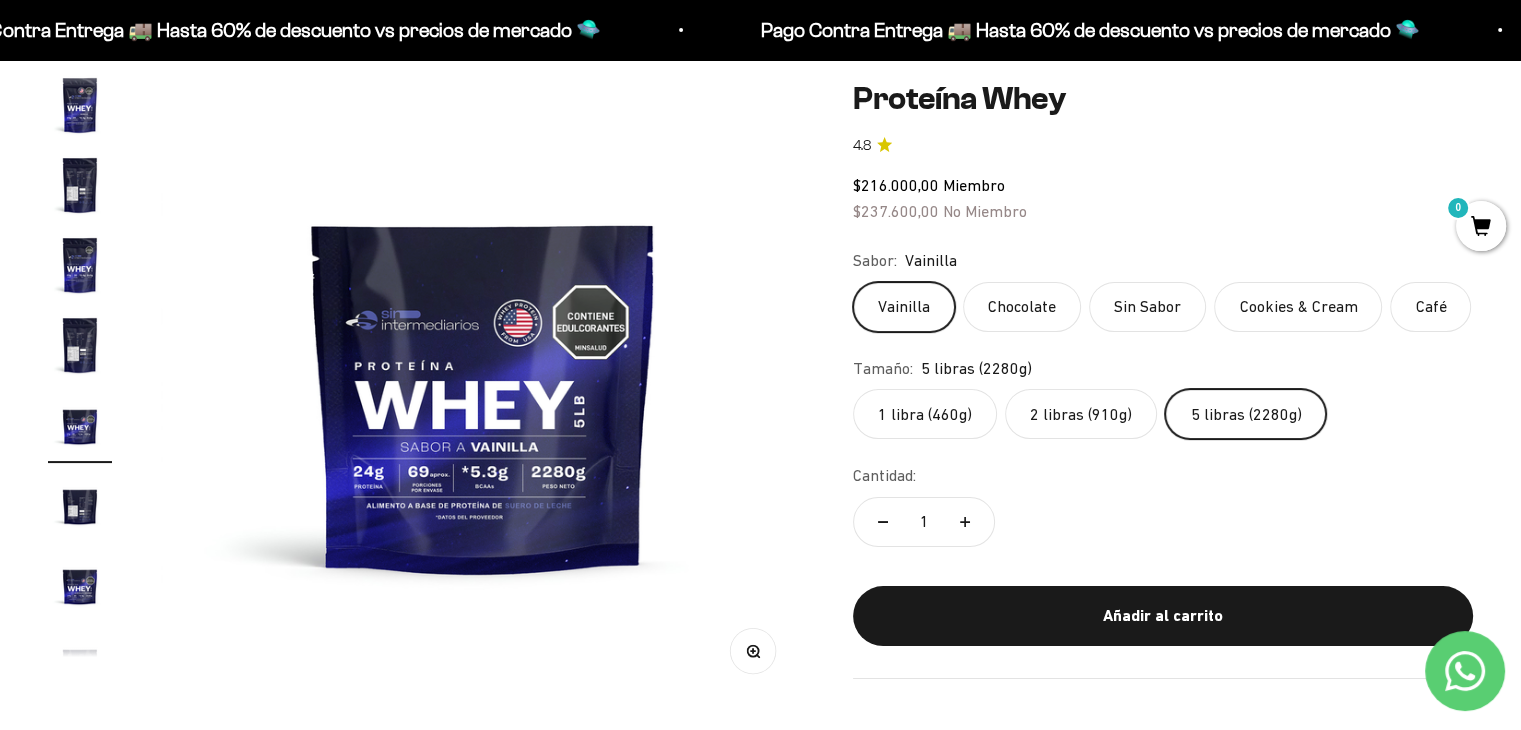click on "Cookies & Cream" 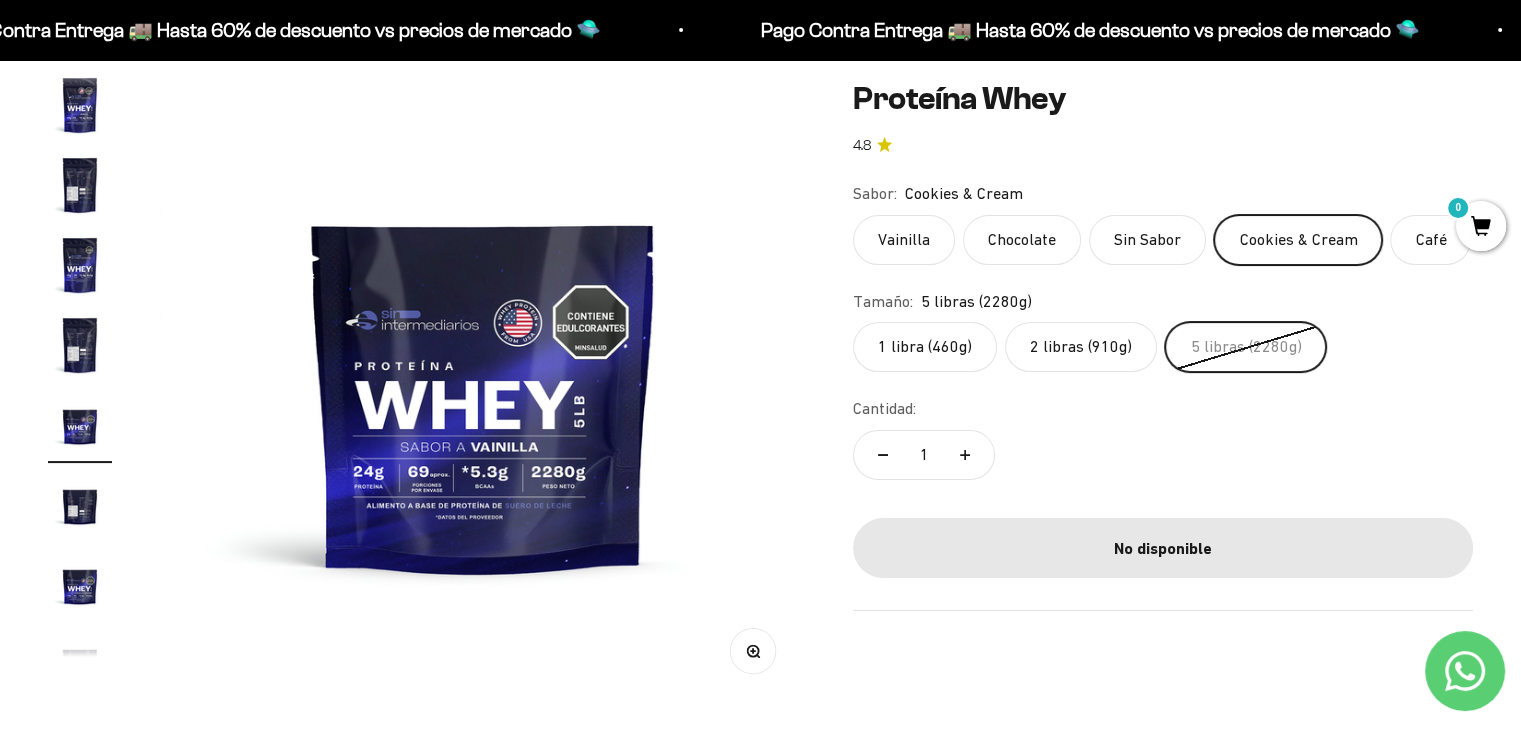 click on "Sin Sabor" 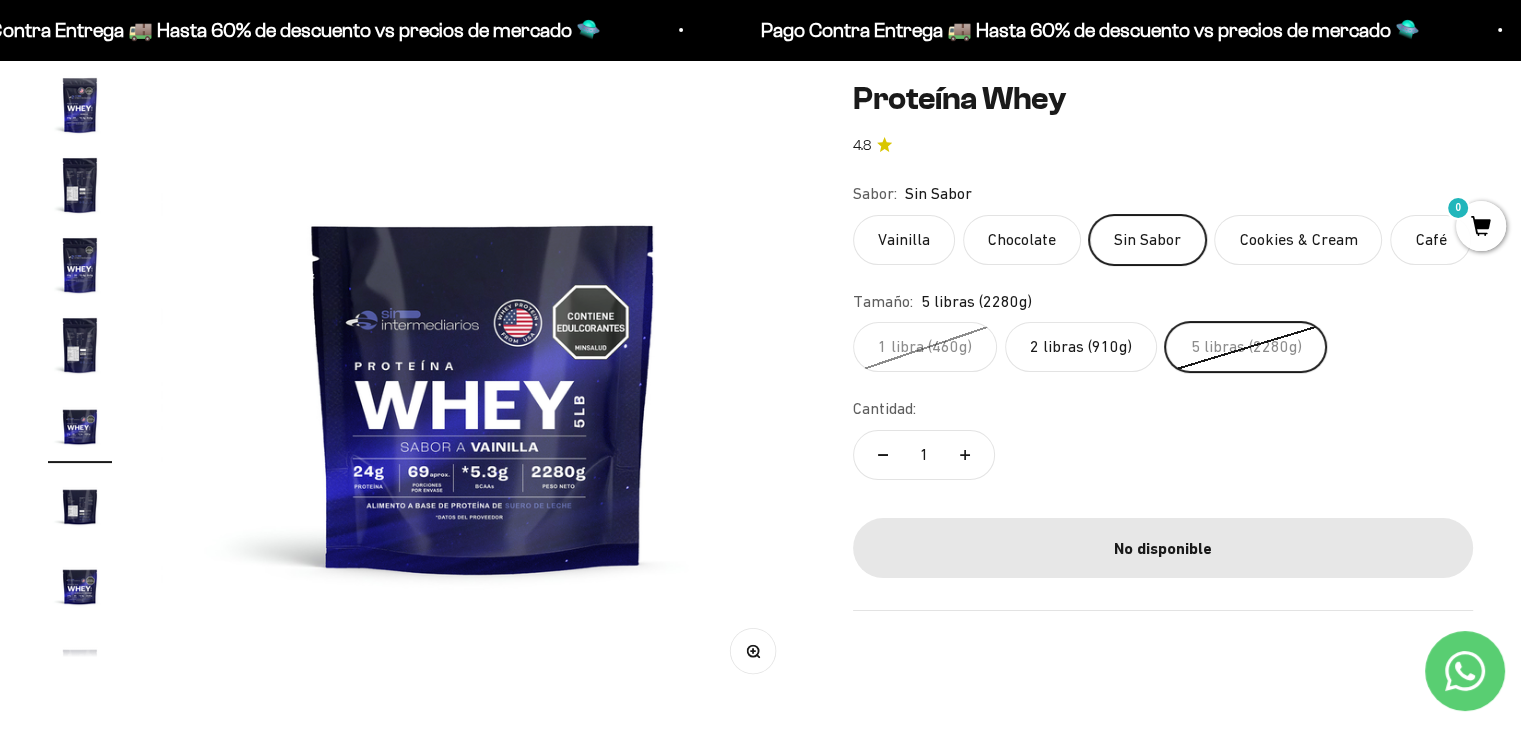 click on "Chocolate" 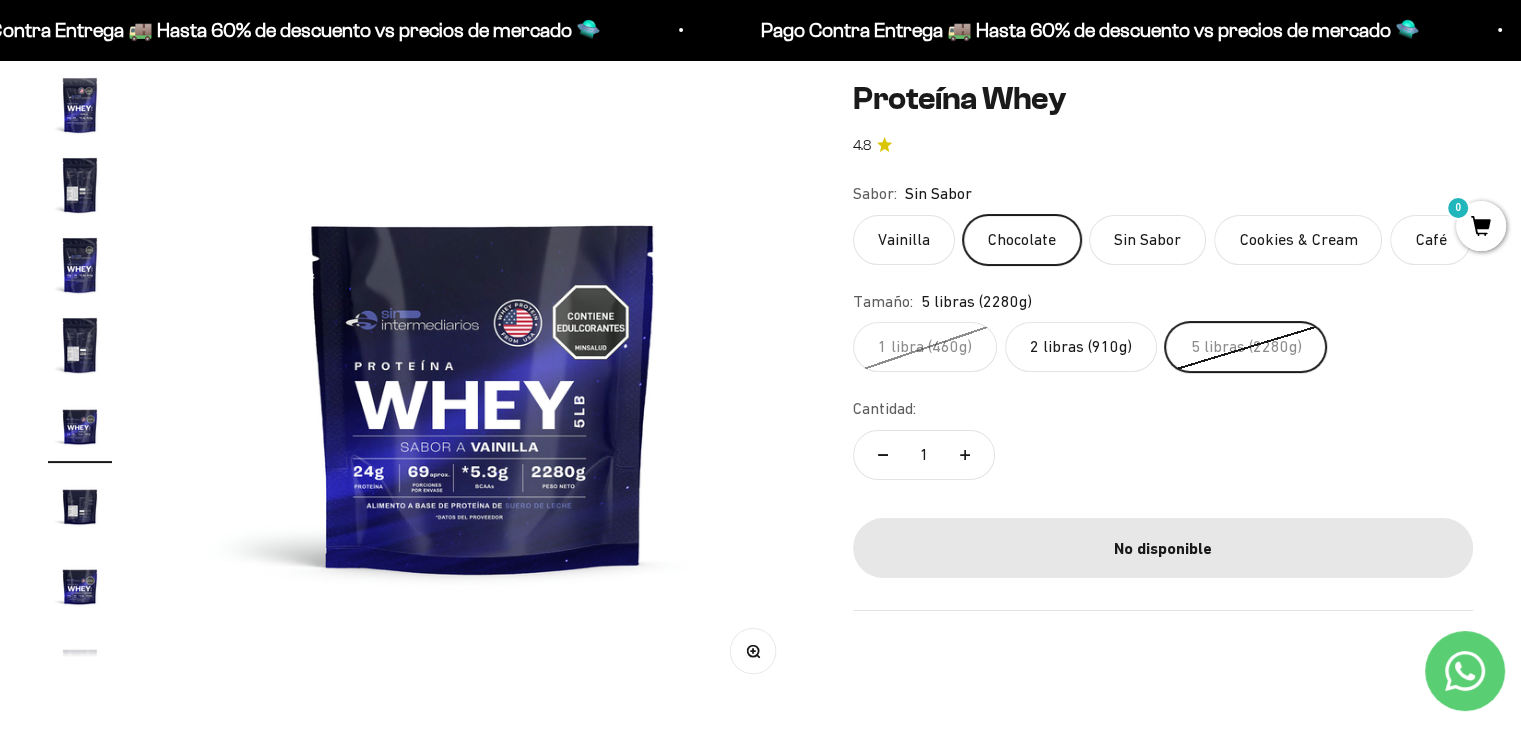 scroll, scrollTop: 0, scrollLeft: 7361, axis: horizontal 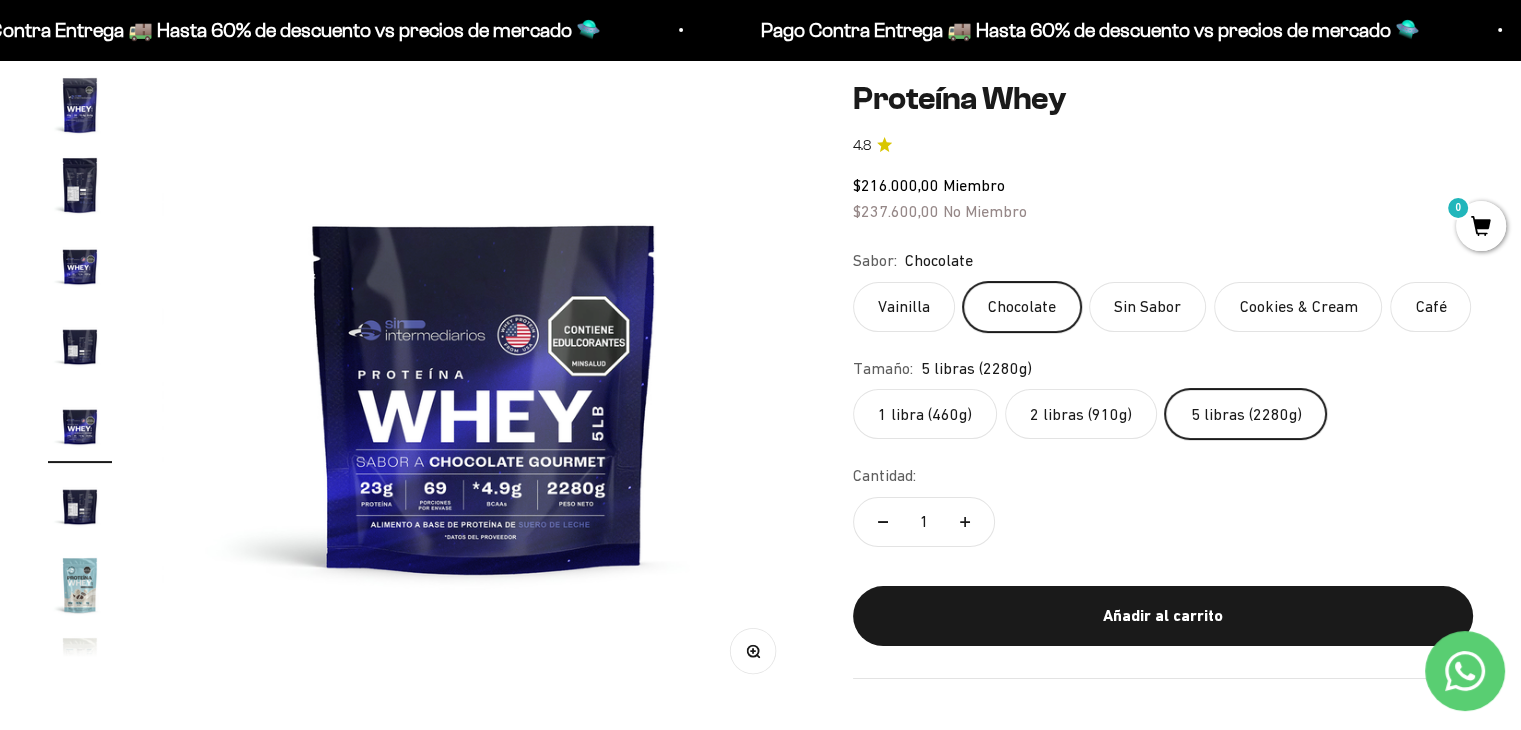 click on "Vainilla" 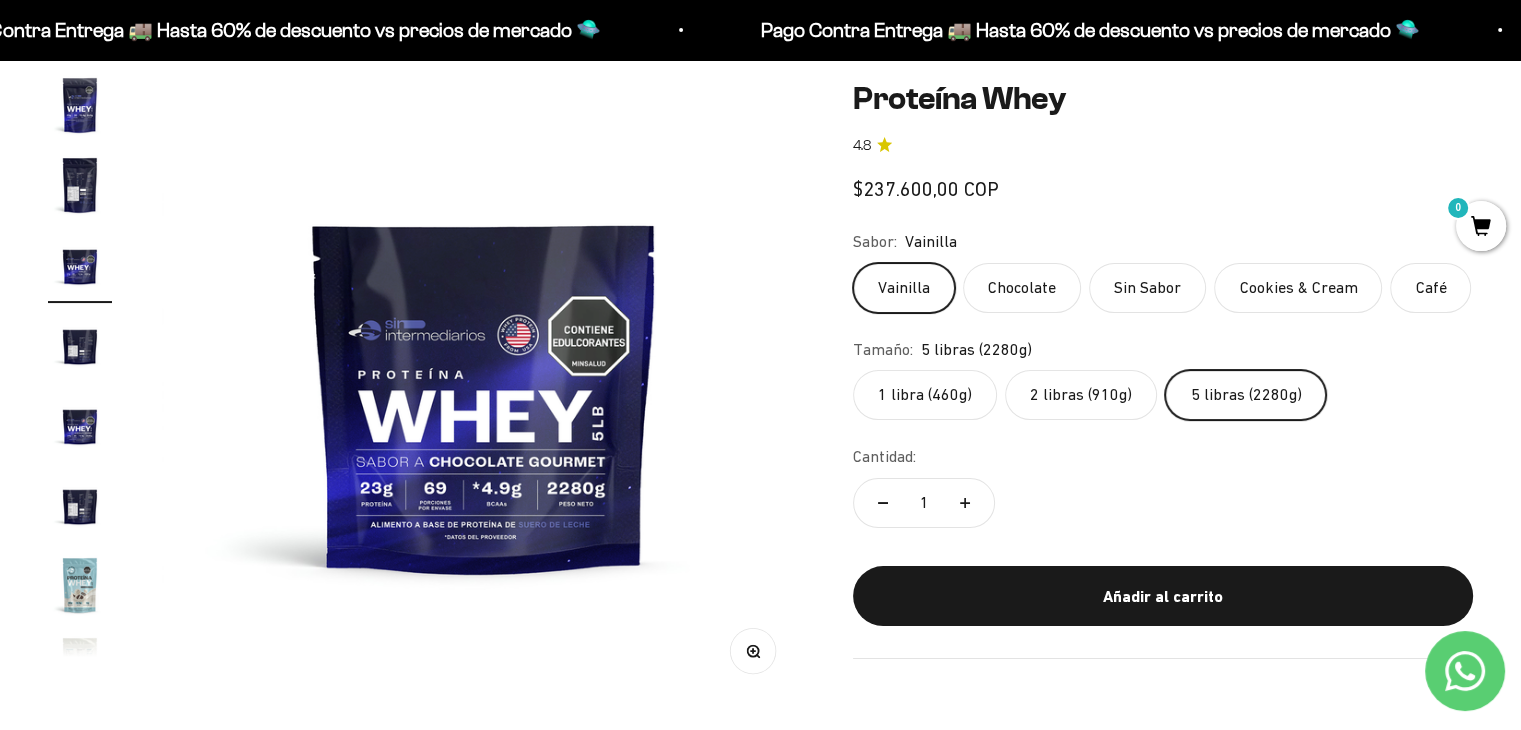 scroll, scrollTop: 0, scrollLeft: 6023, axis: horizontal 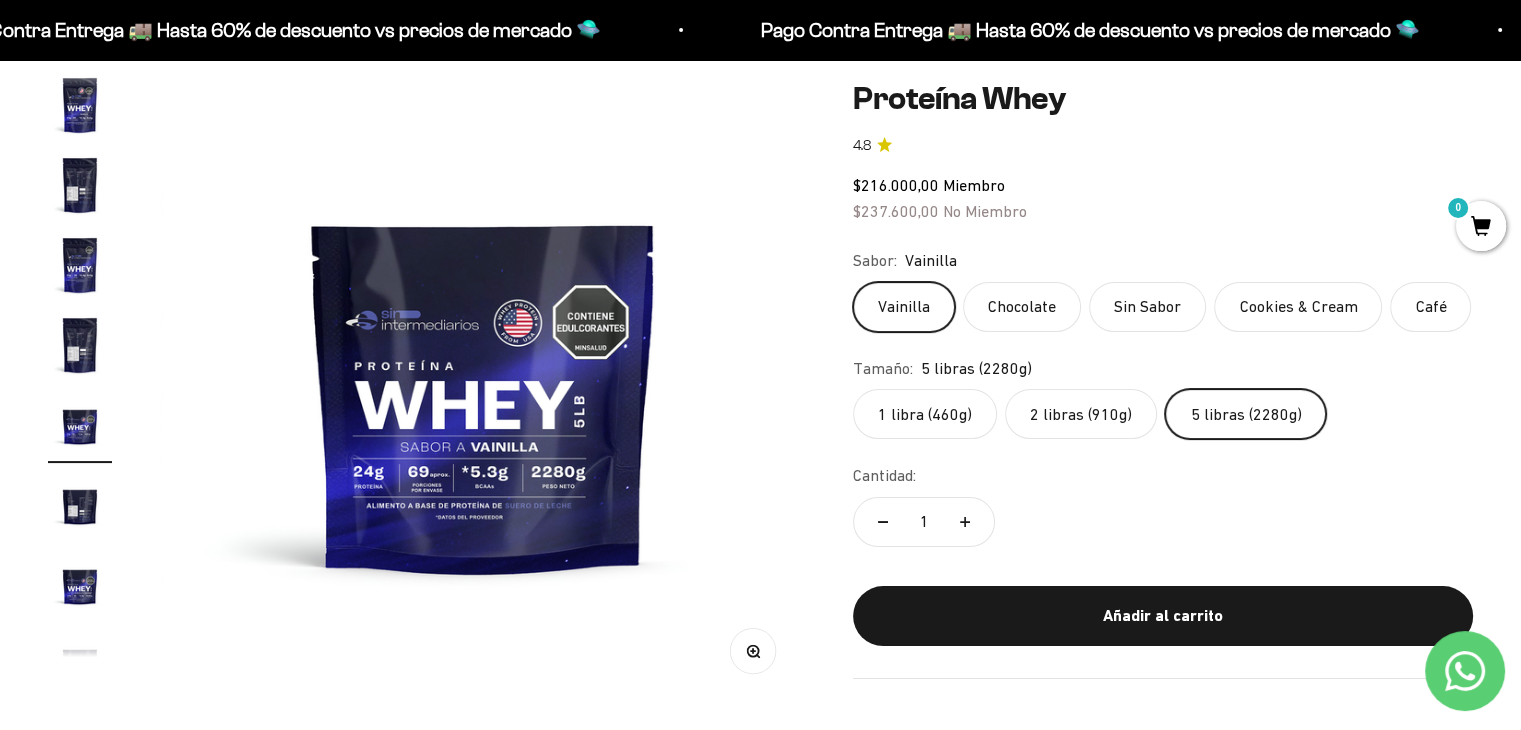 click on "Café" 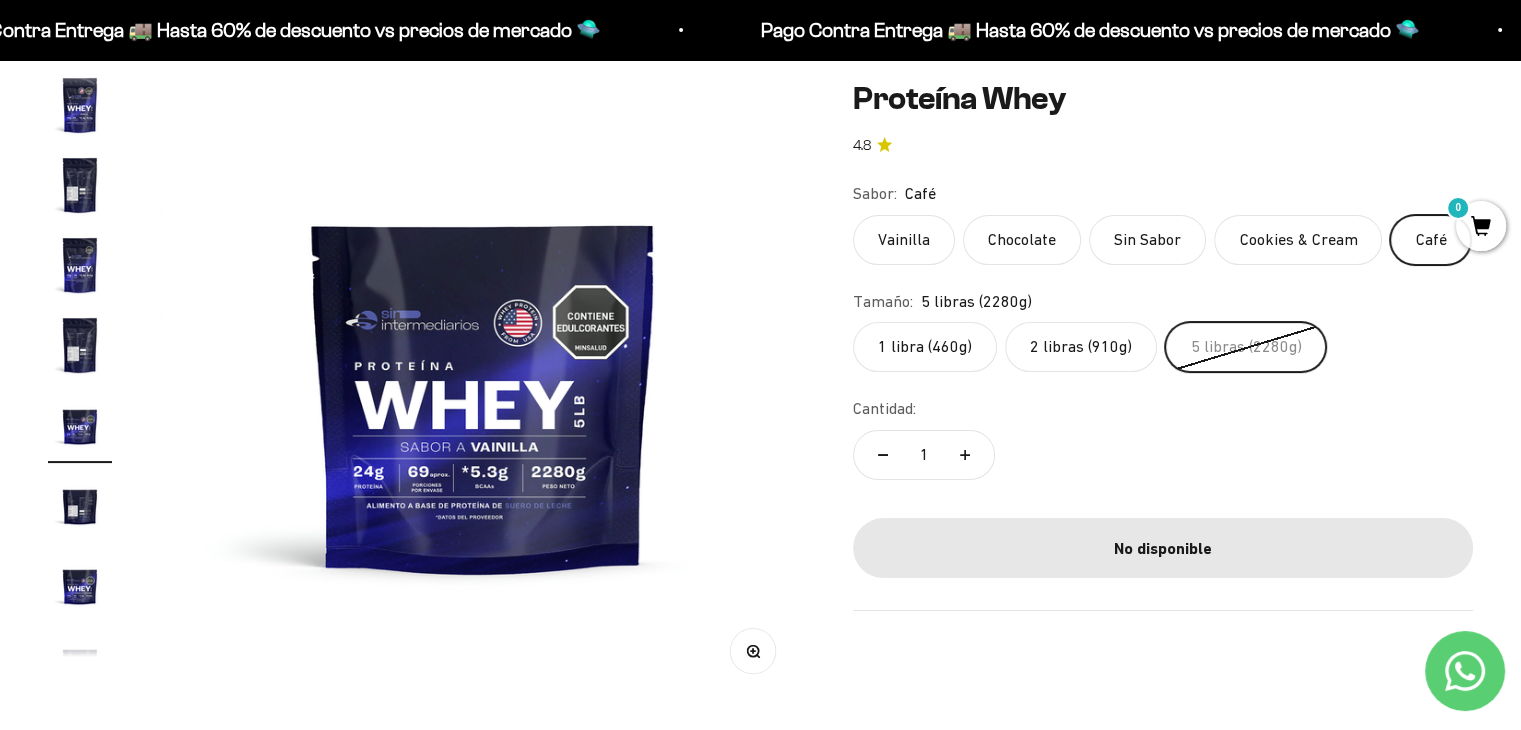 click on "Sabor:
Café
Vainilla
Chocolate
Sin Sabor
Cookies & Cream
Café
Tamaño:
5 libras (2280g)
1 libra (460g)
2 libras (910g)
5 libras (2280g)" 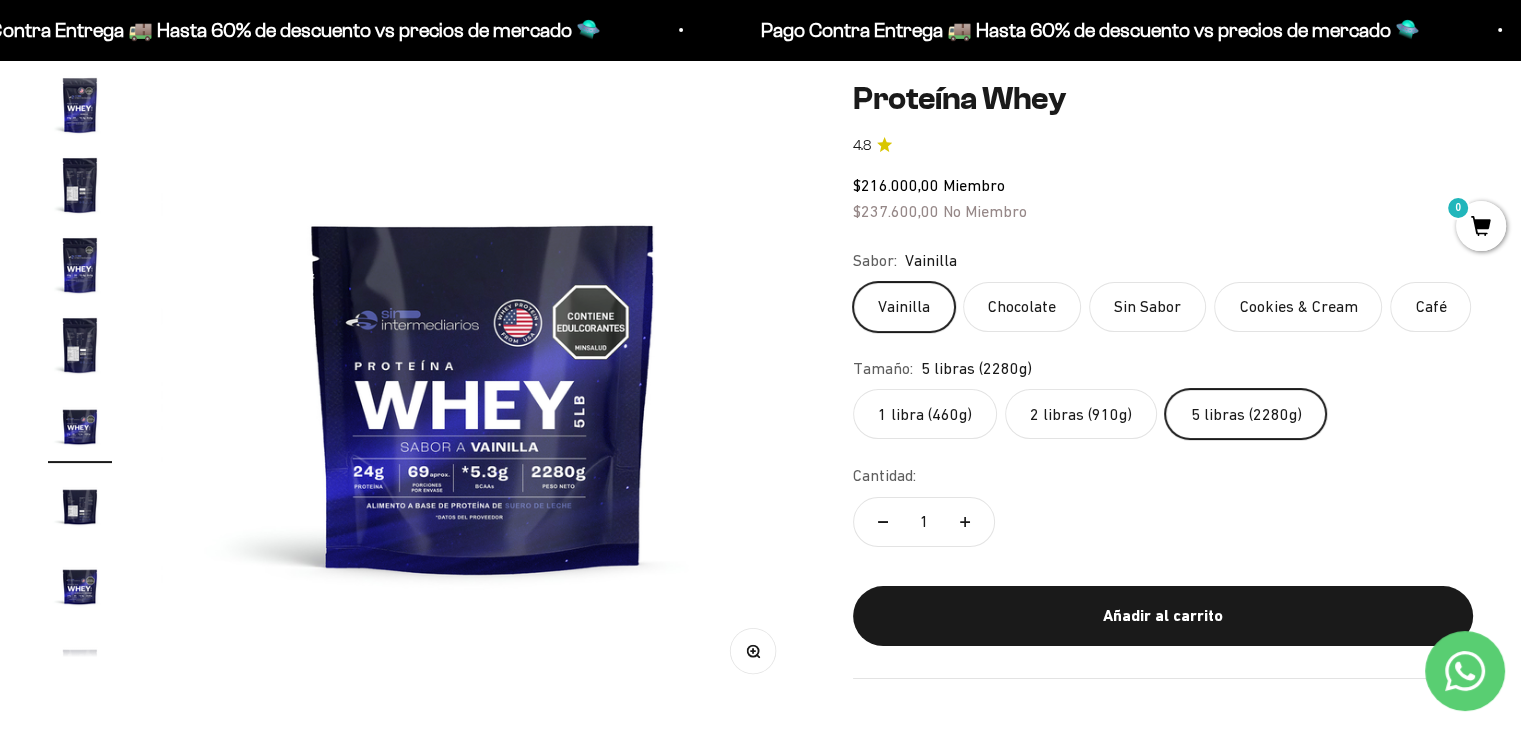 click at bounding box center (80, 185) 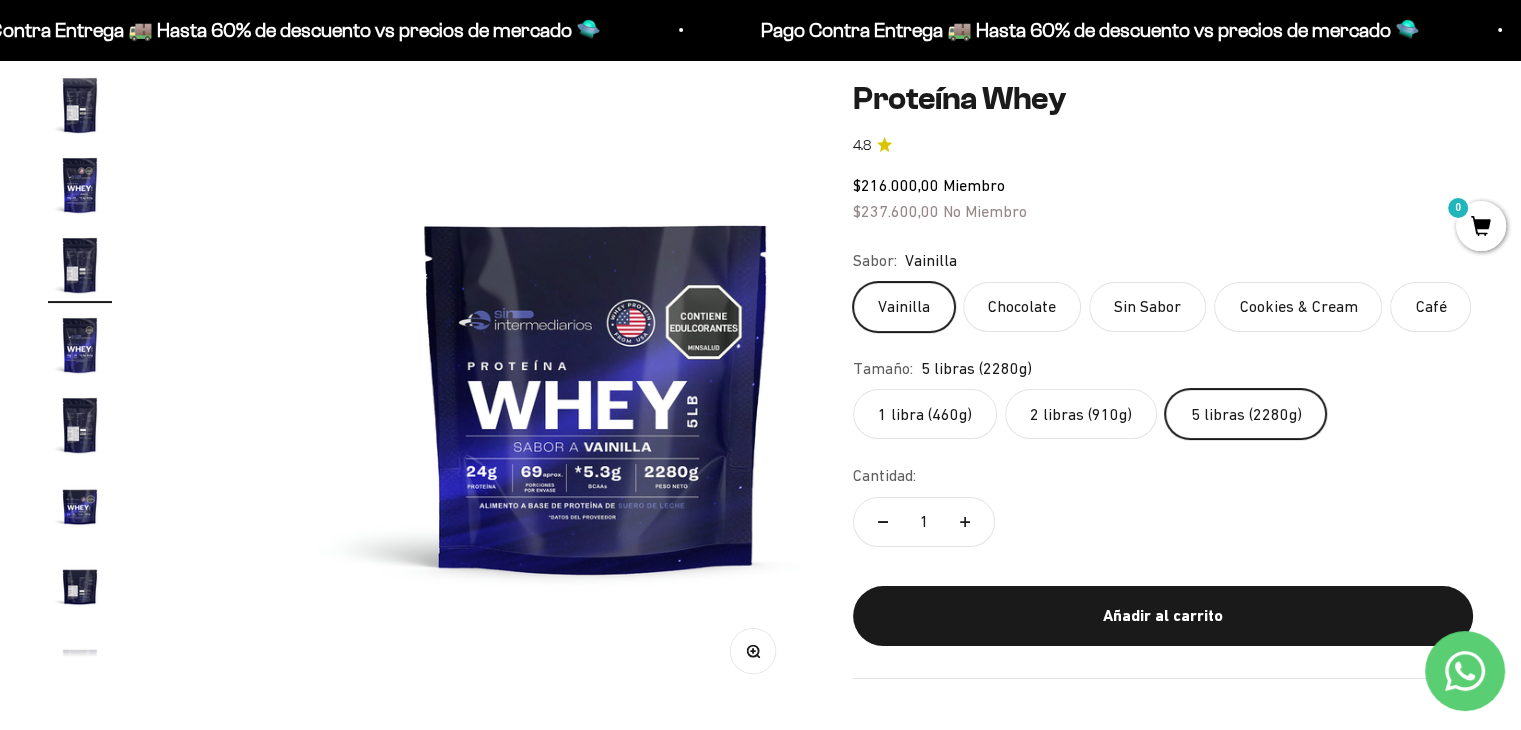 scroll, scrollTop: 0, scrollLeft: 5681, axis: horizontal 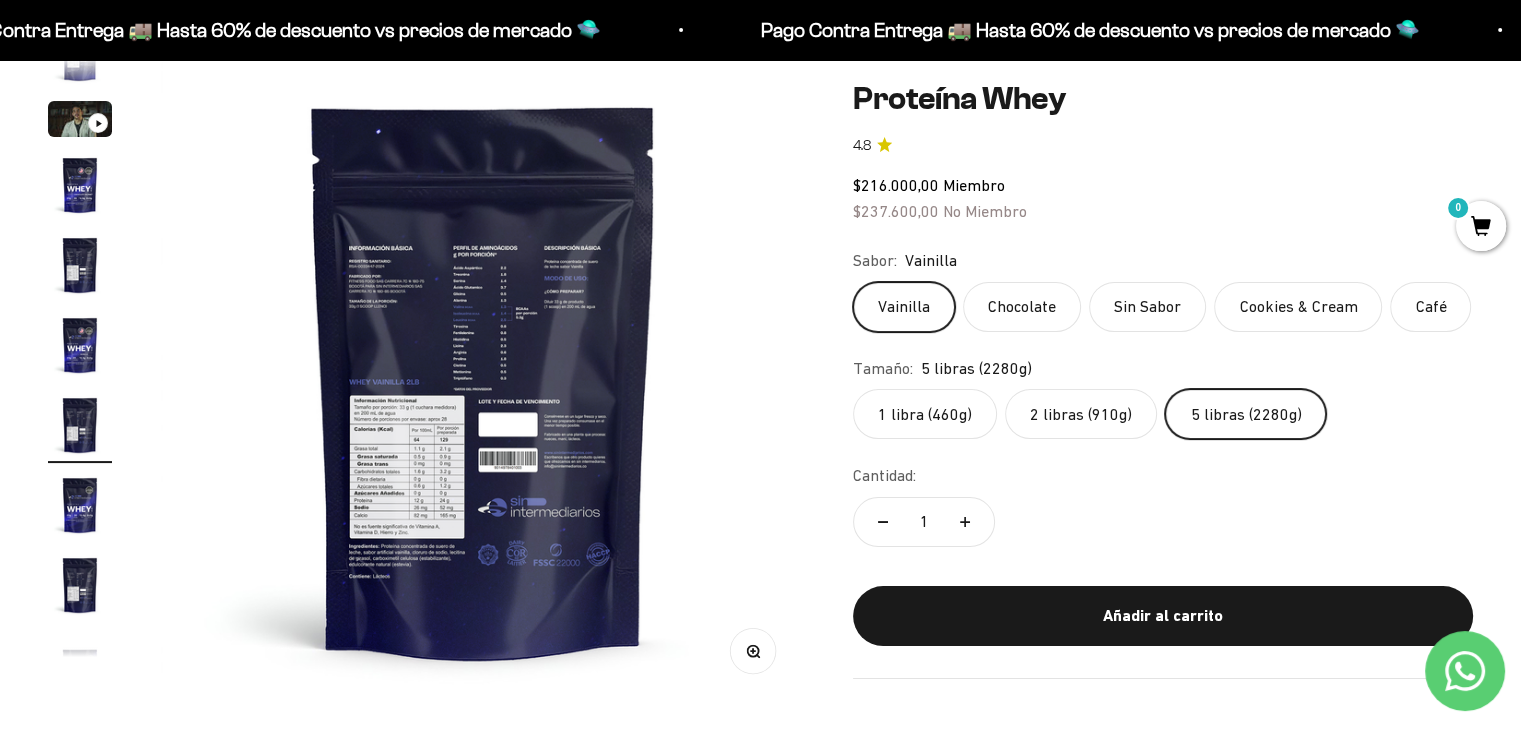 click at bounding box center (483, 379) 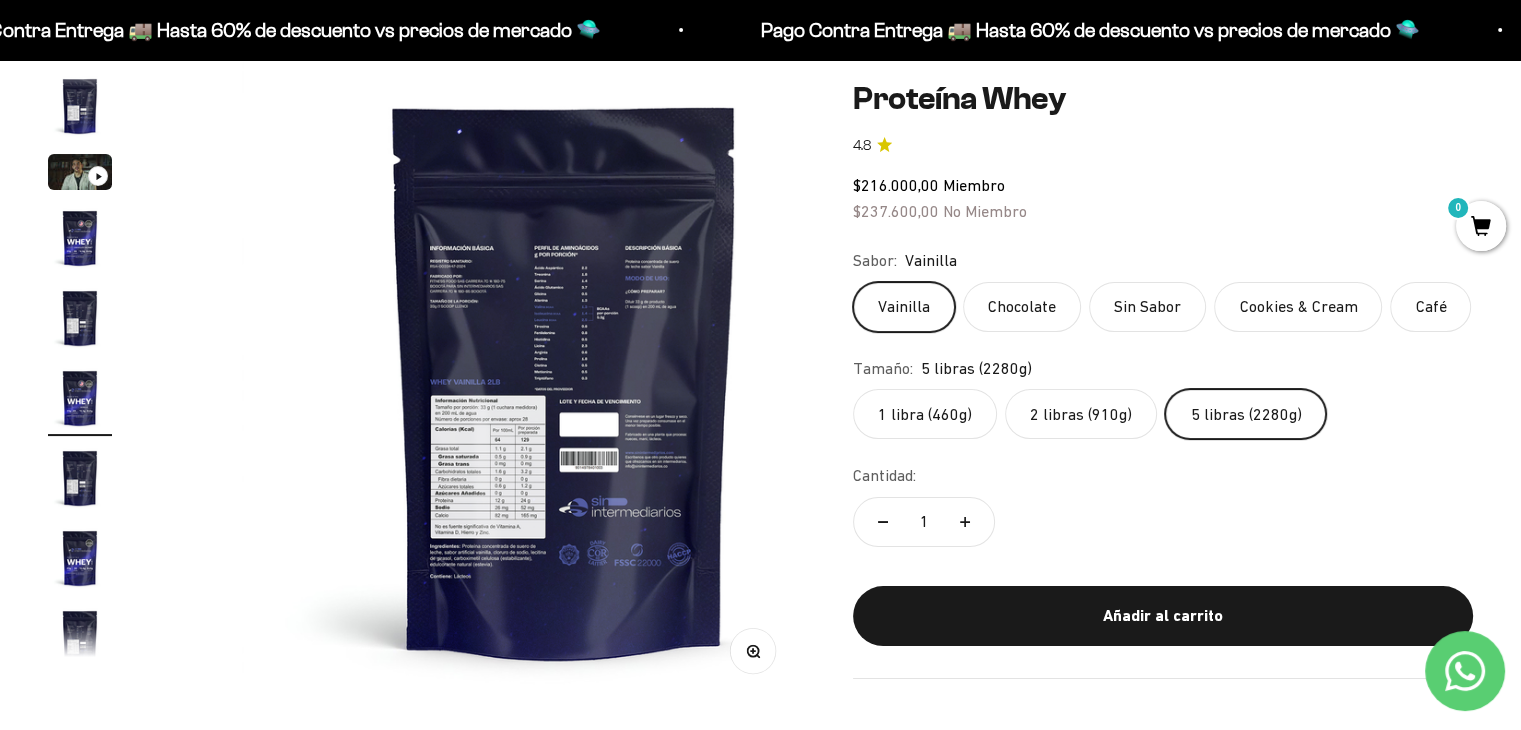 scroll, scrollTop: 0, scrollLeft: 3699, axis: horizontal 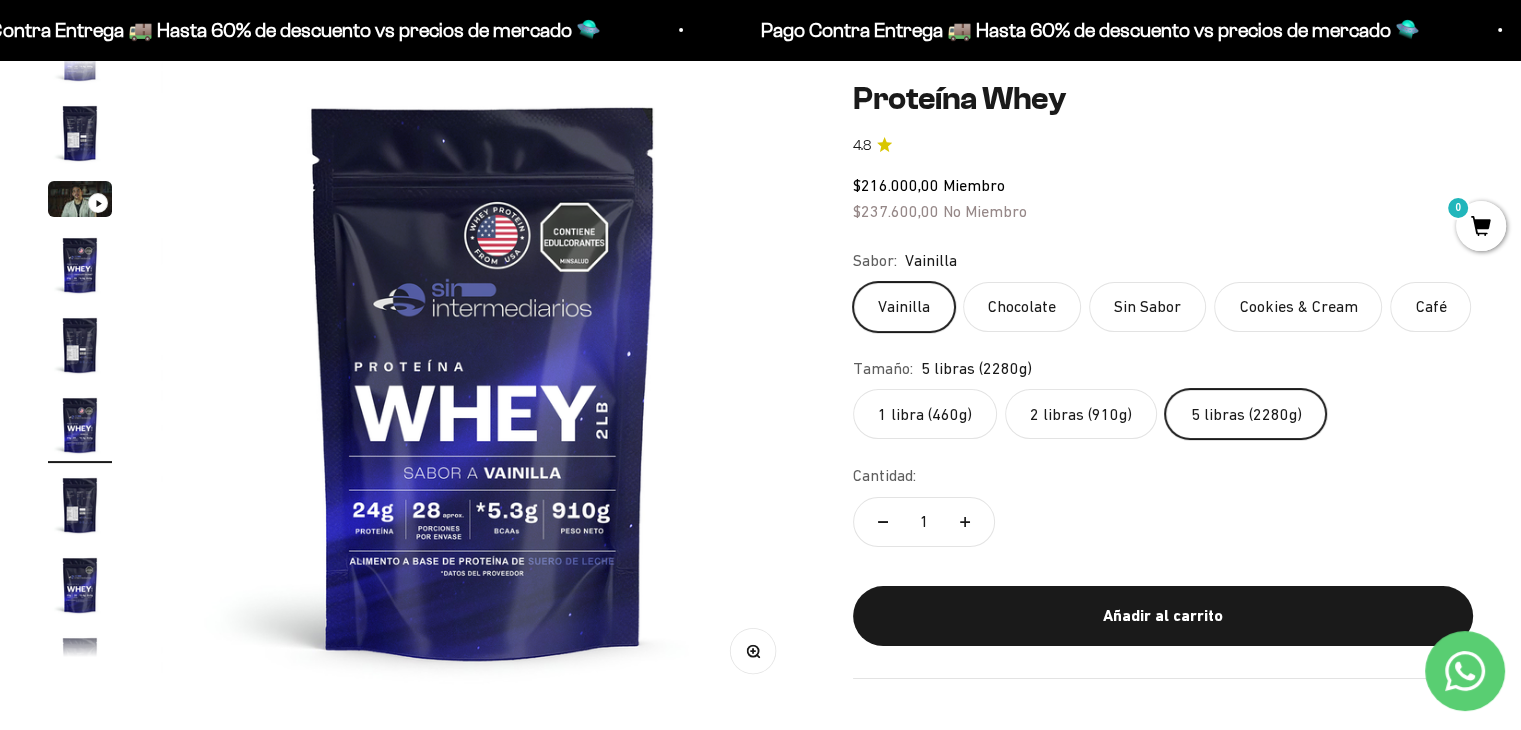 click at bounding box center (80, 505) 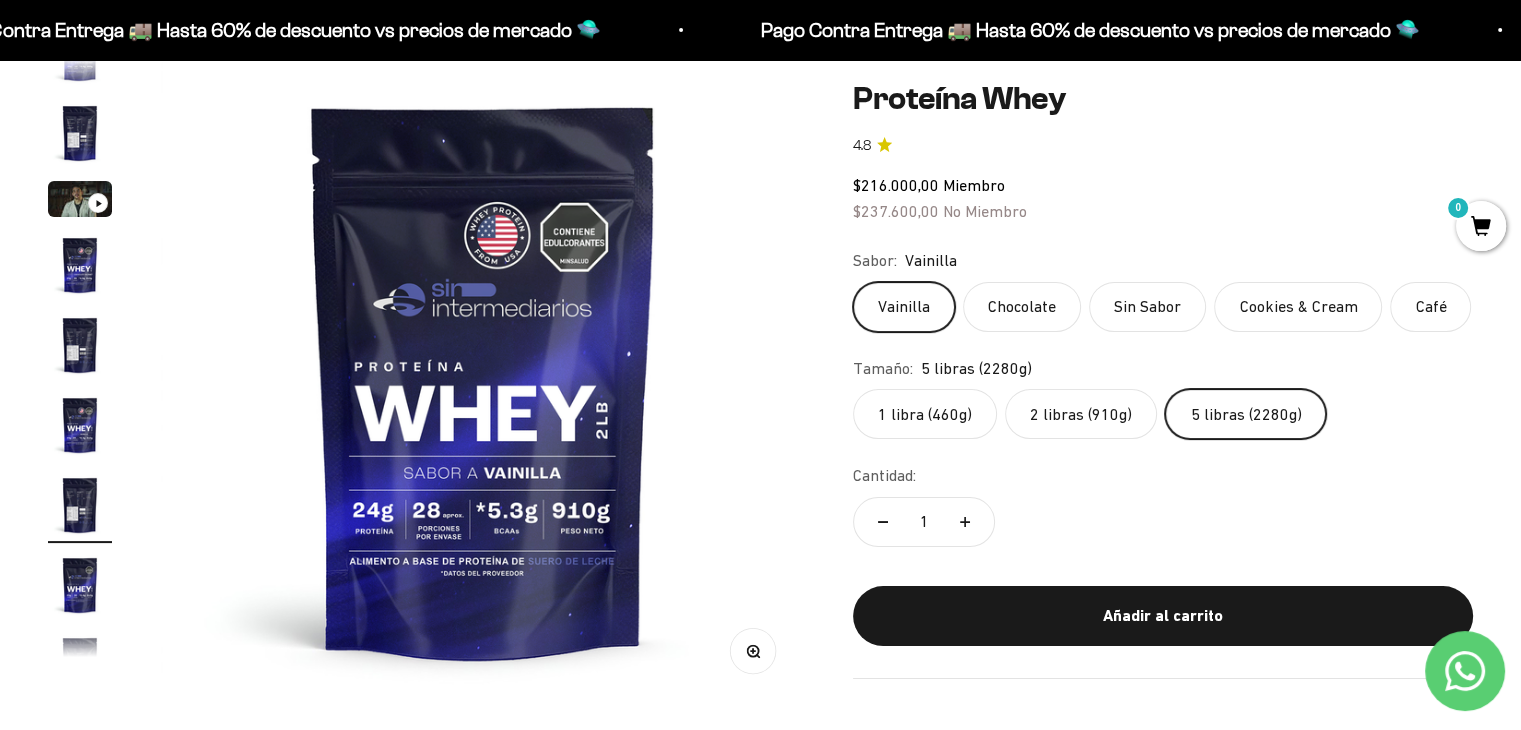scroll, scrollTop: 0, scrollLeft: 3584, axis: horizontal 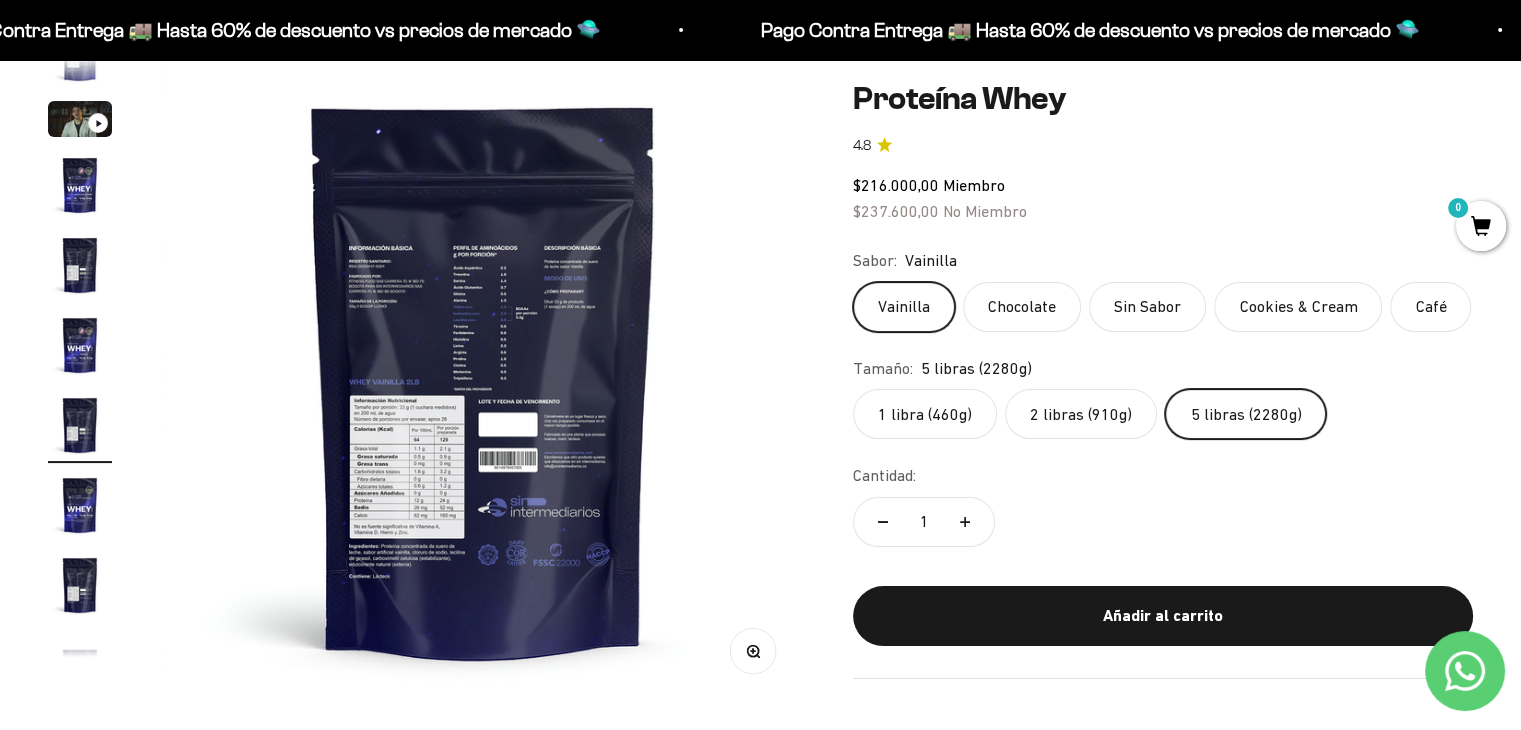 click at bounding box center (80, 185) 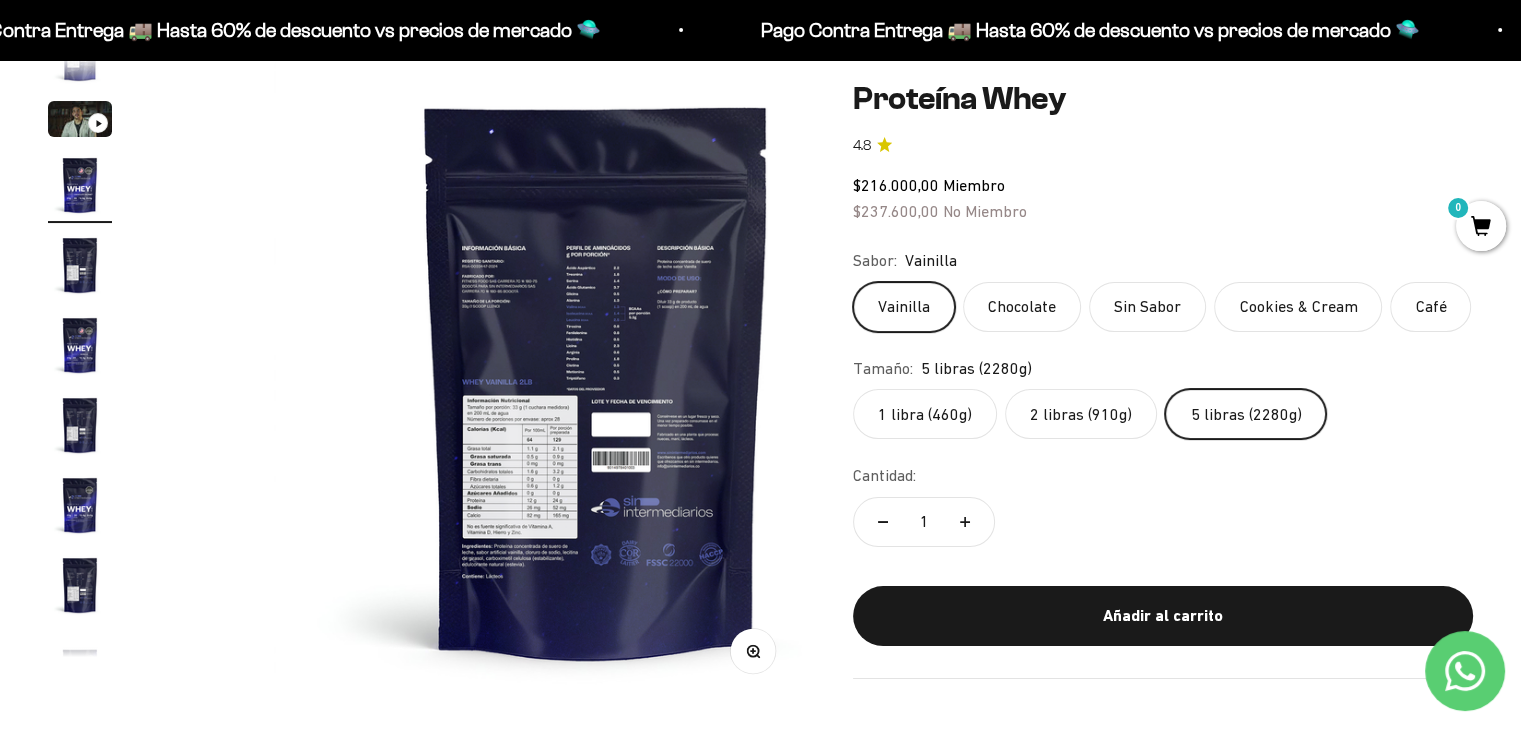 scroll 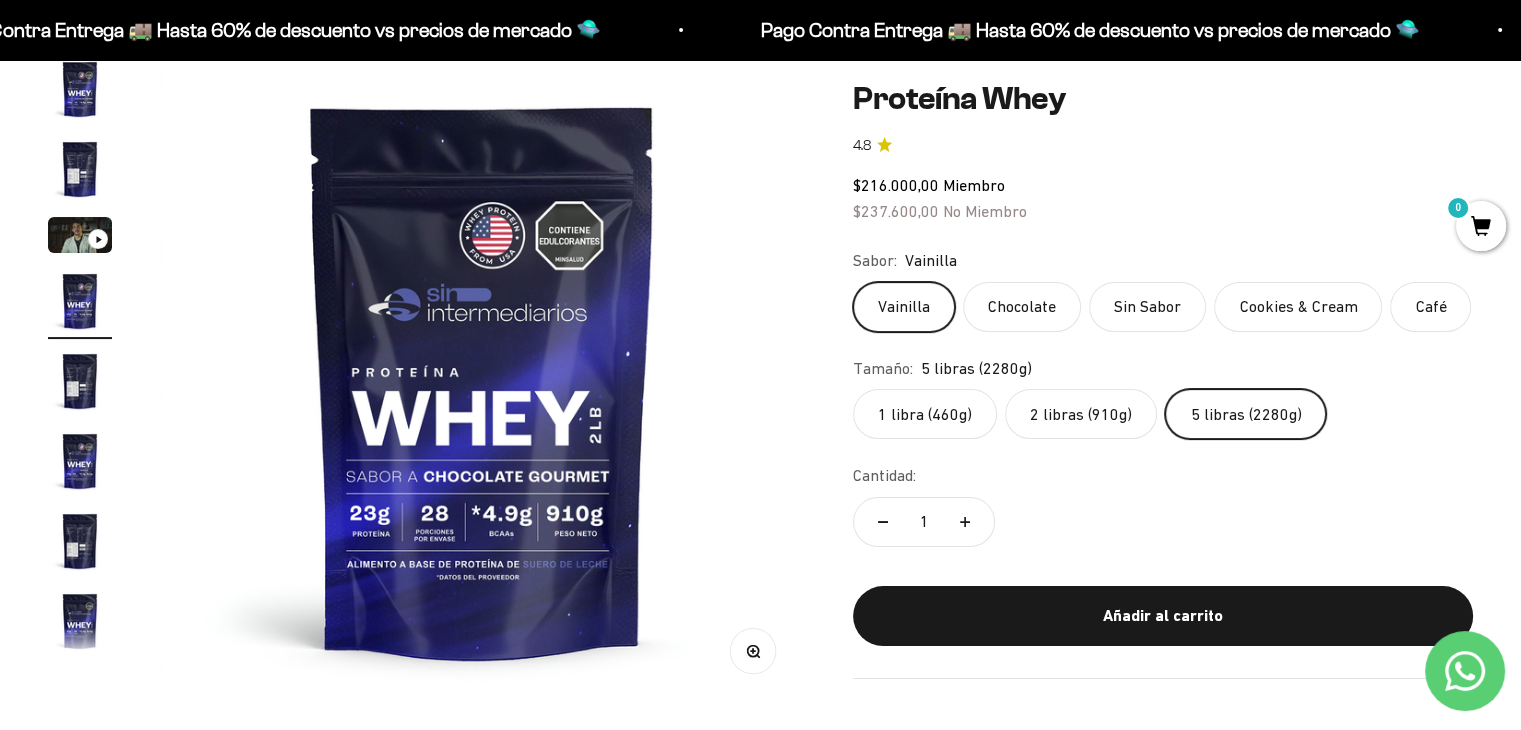 type 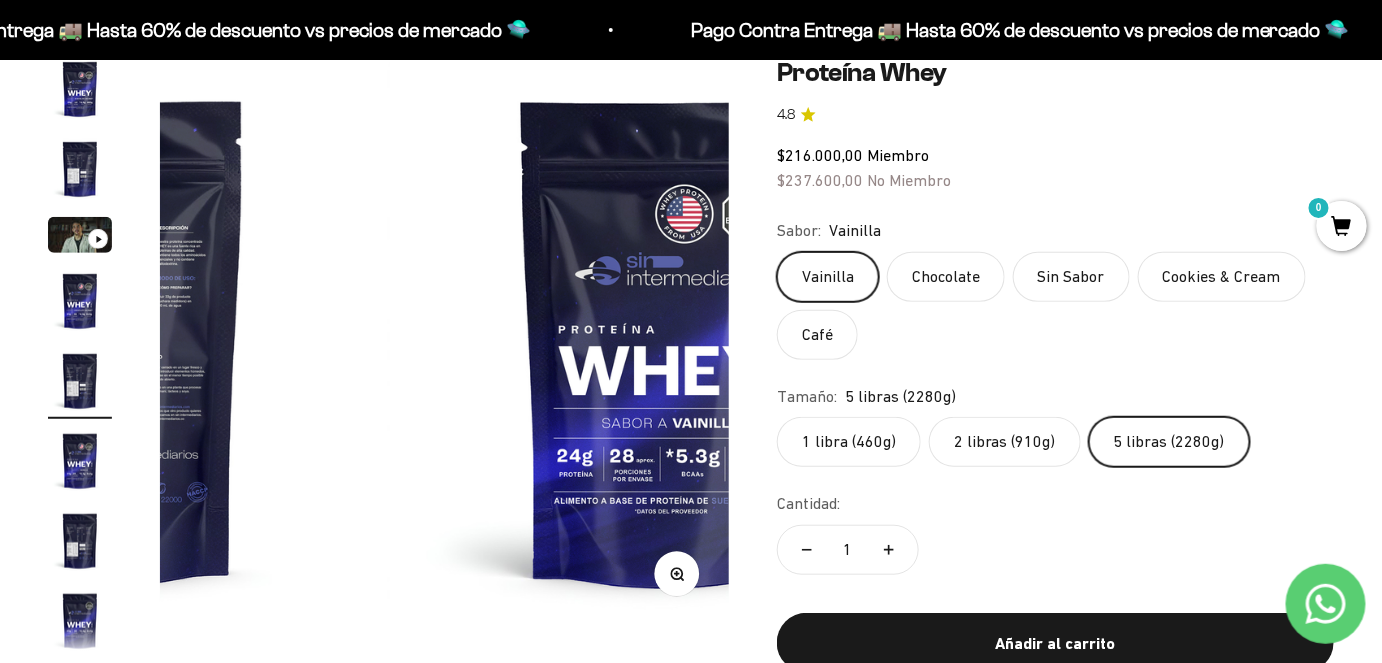 scroll, scrollTop: 0, scrollLeft: 2325, axis: horizontal 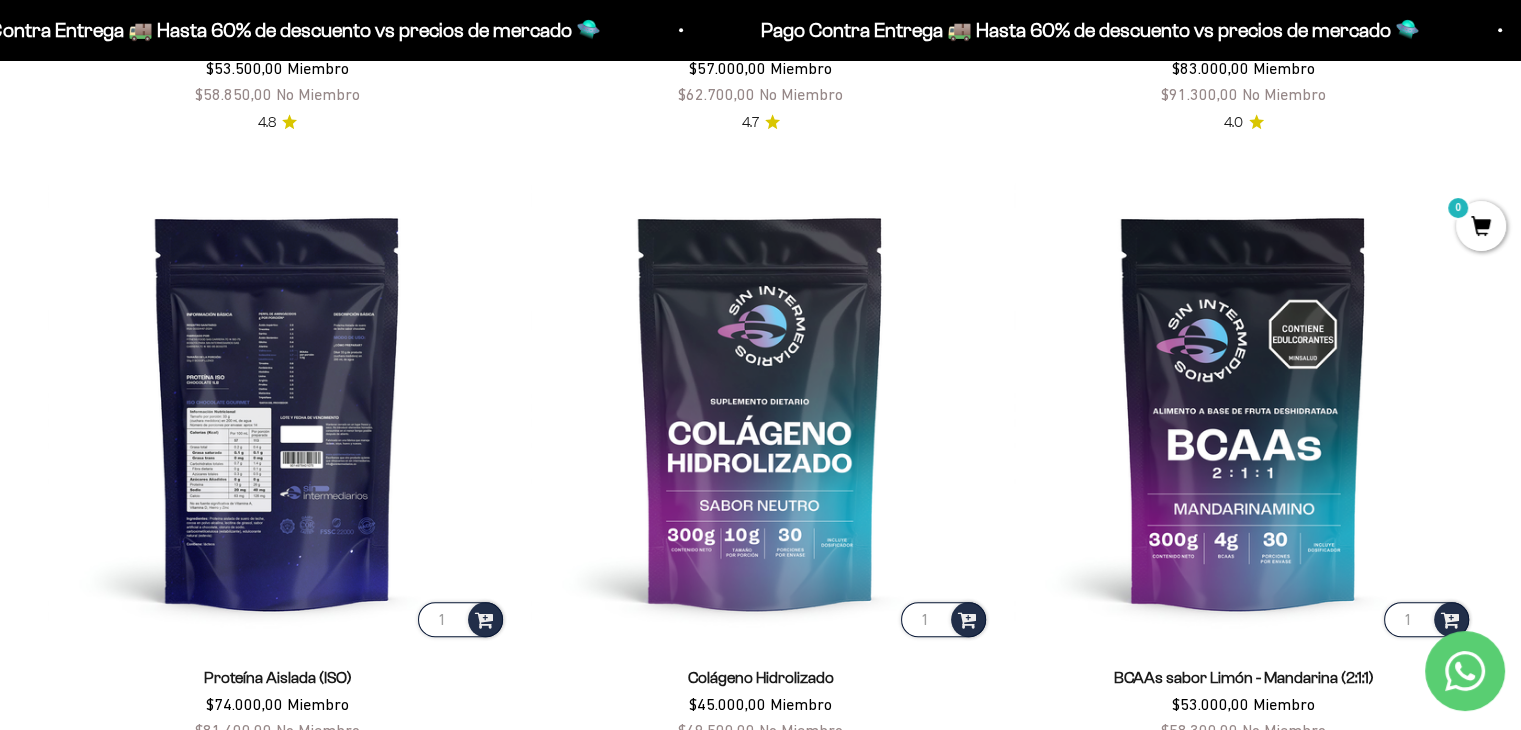 click at bounding box center [277, 411] 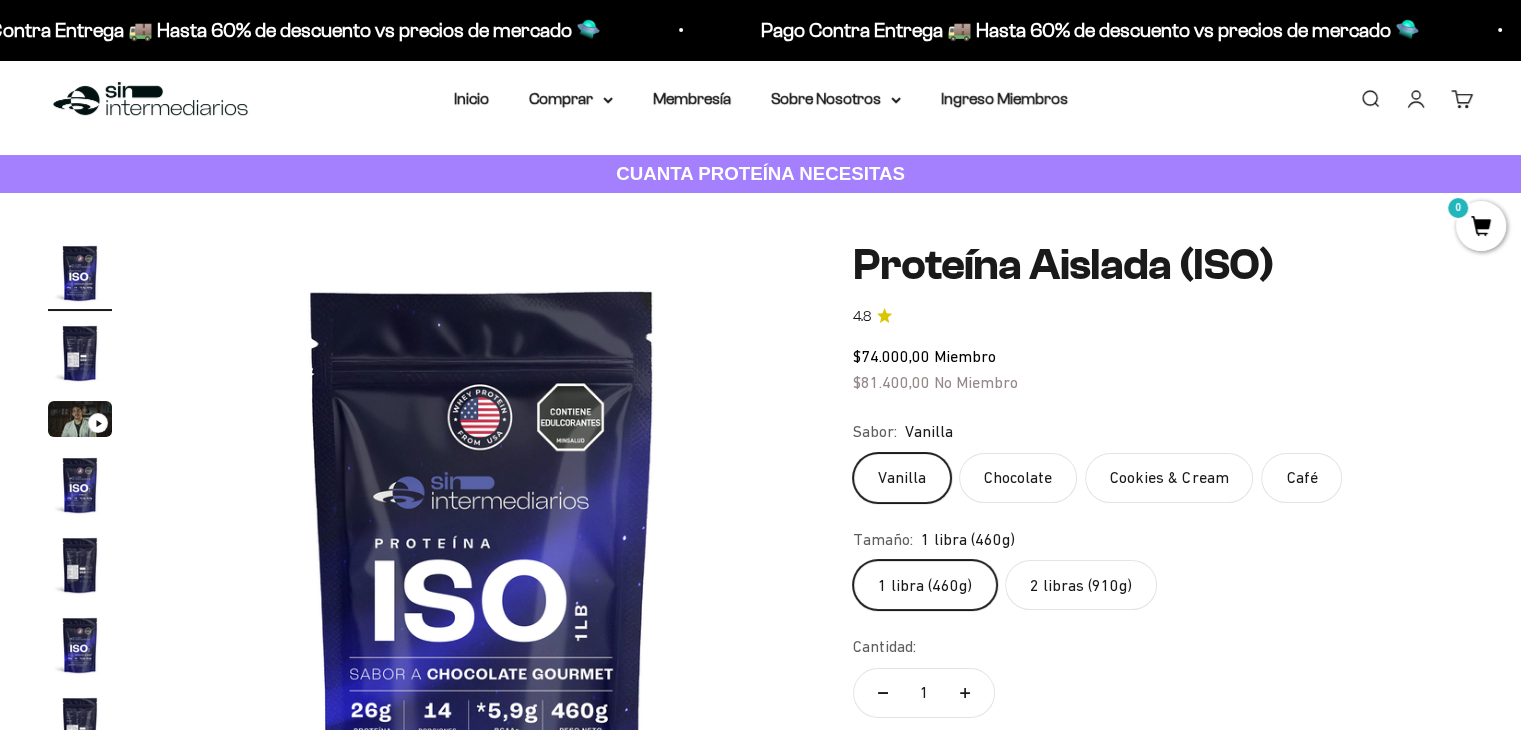 scroll, scrollTop: 120, scrollLeft: 0, axis: vertical 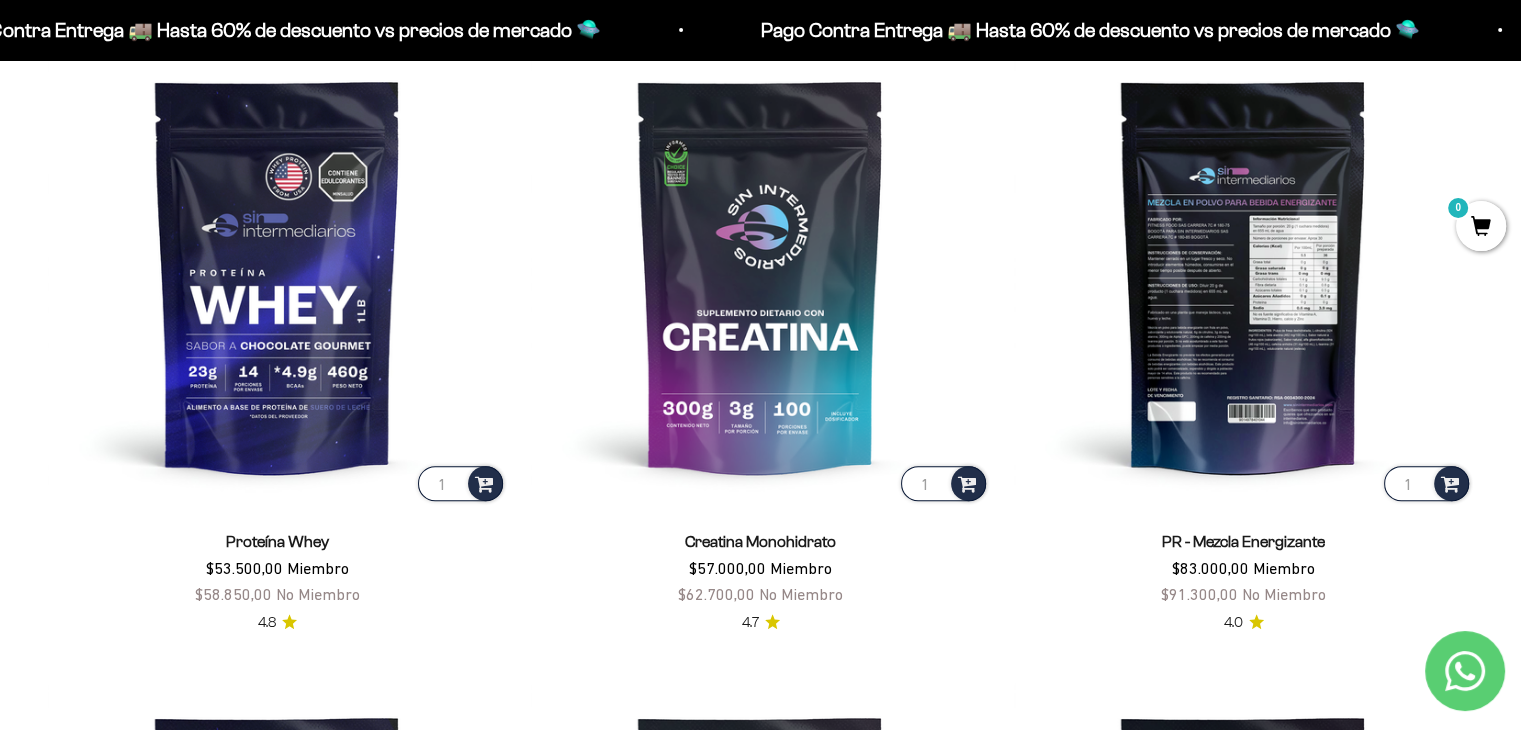 click at bounding box center (1243, 275) 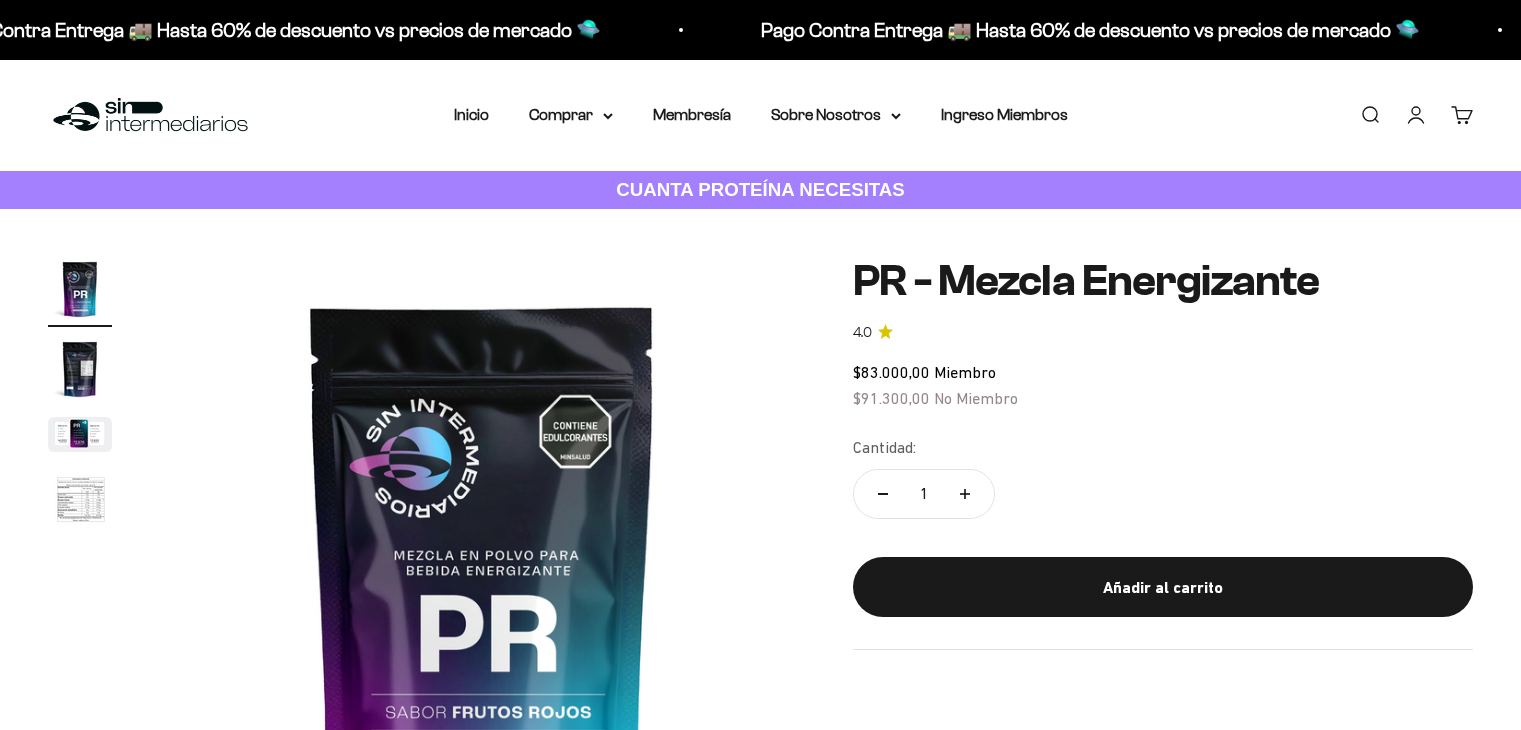scroll, scrollTop: 0, scrollLeft: 0, axis: both 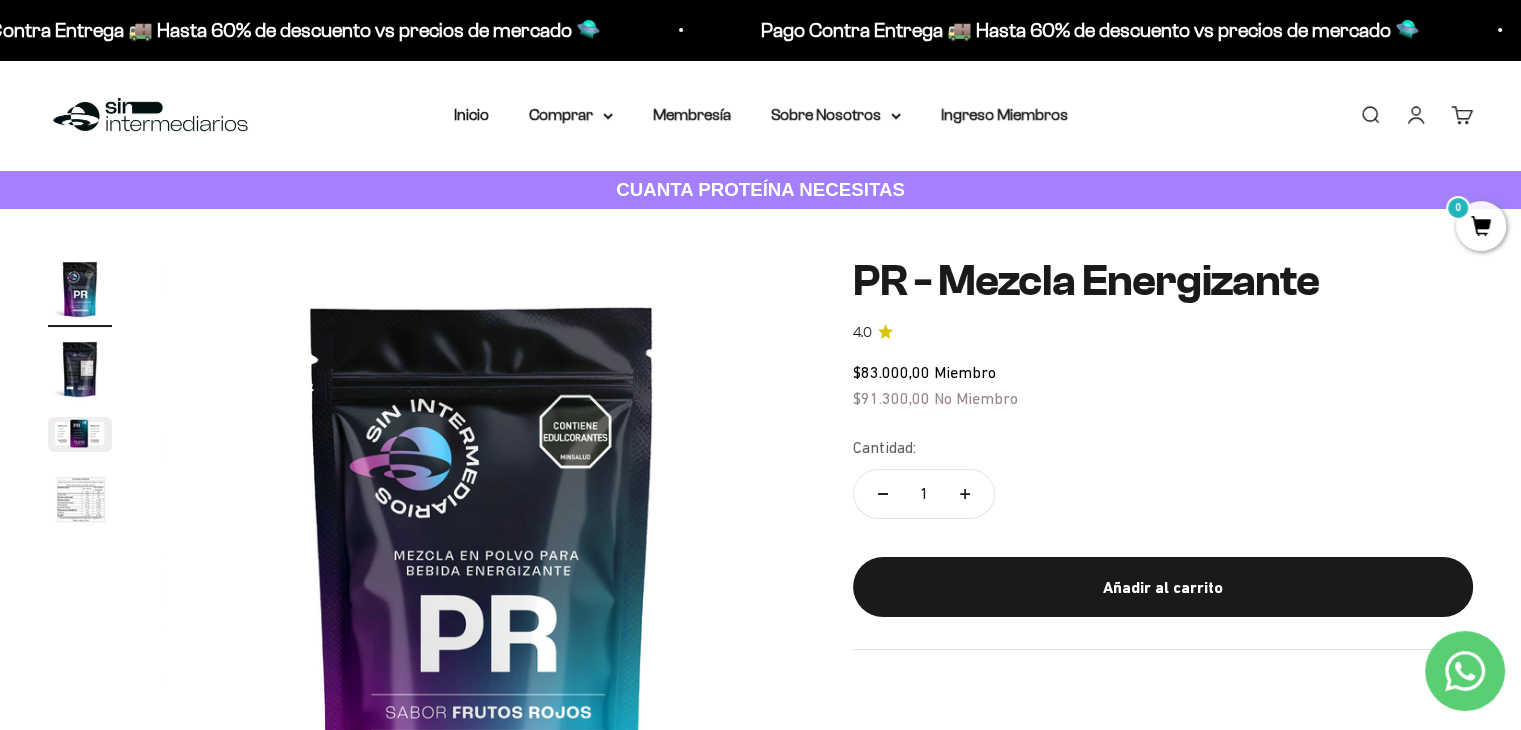 click at bounding box center [80, 369] 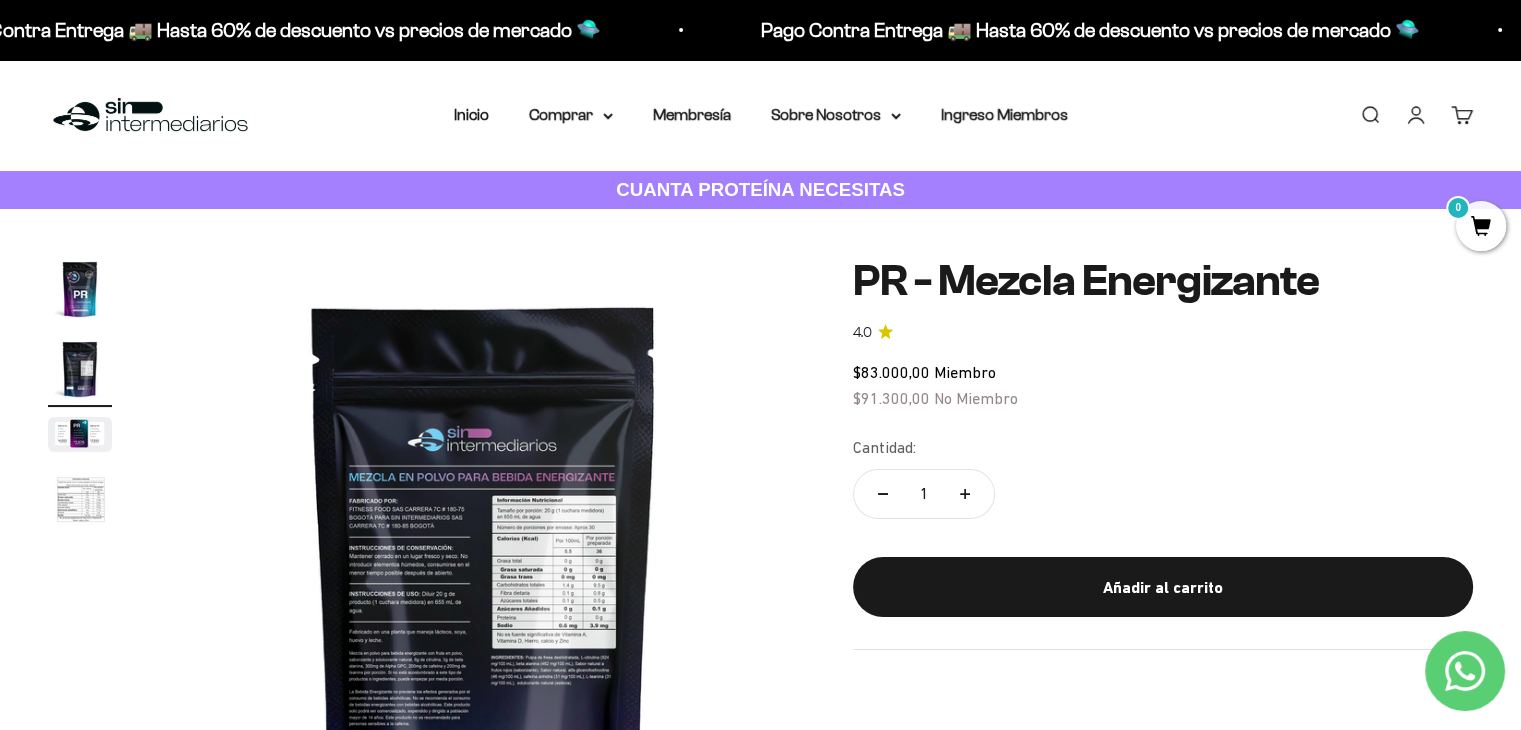 scroll, scrollTop: 0, scrollLeft: 669, axis: horizontal 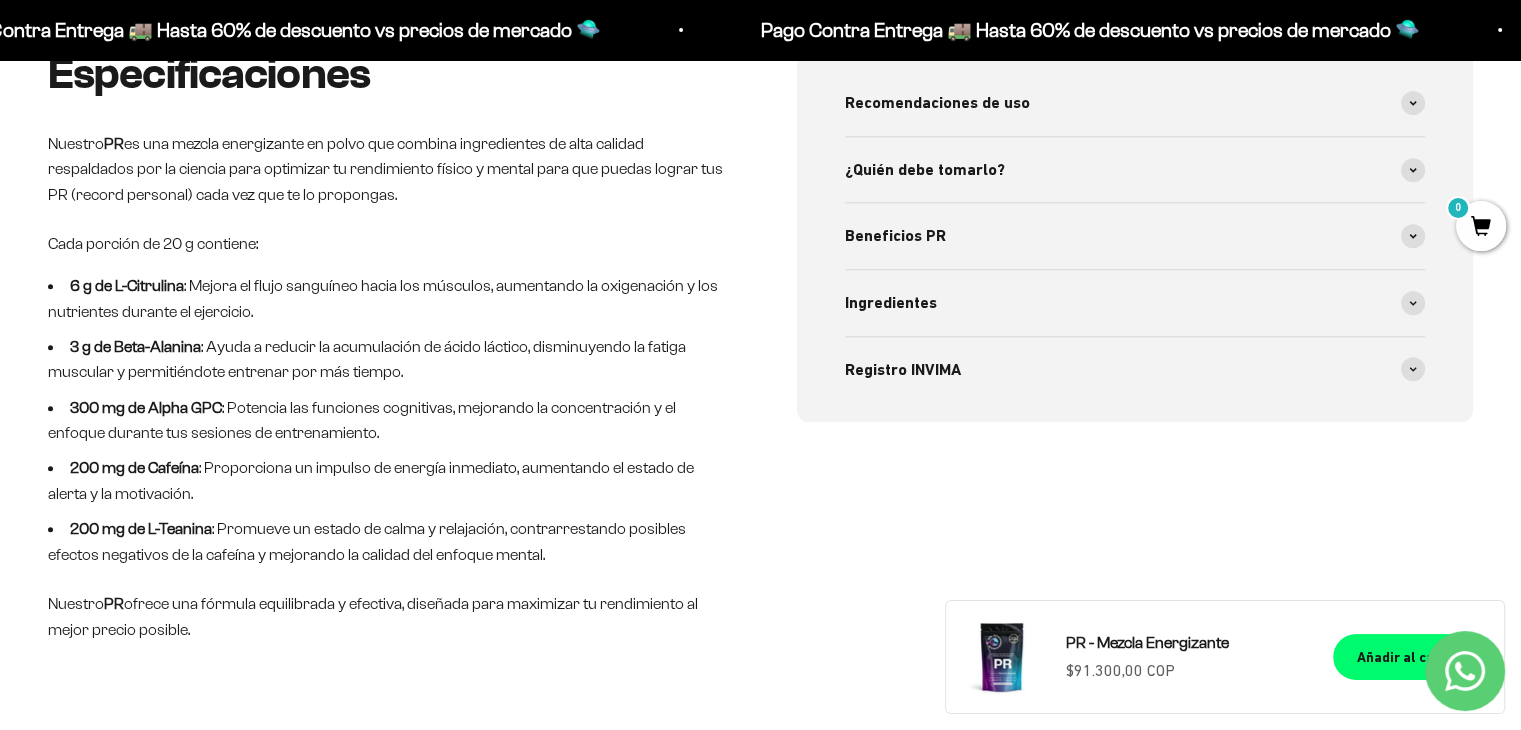 type 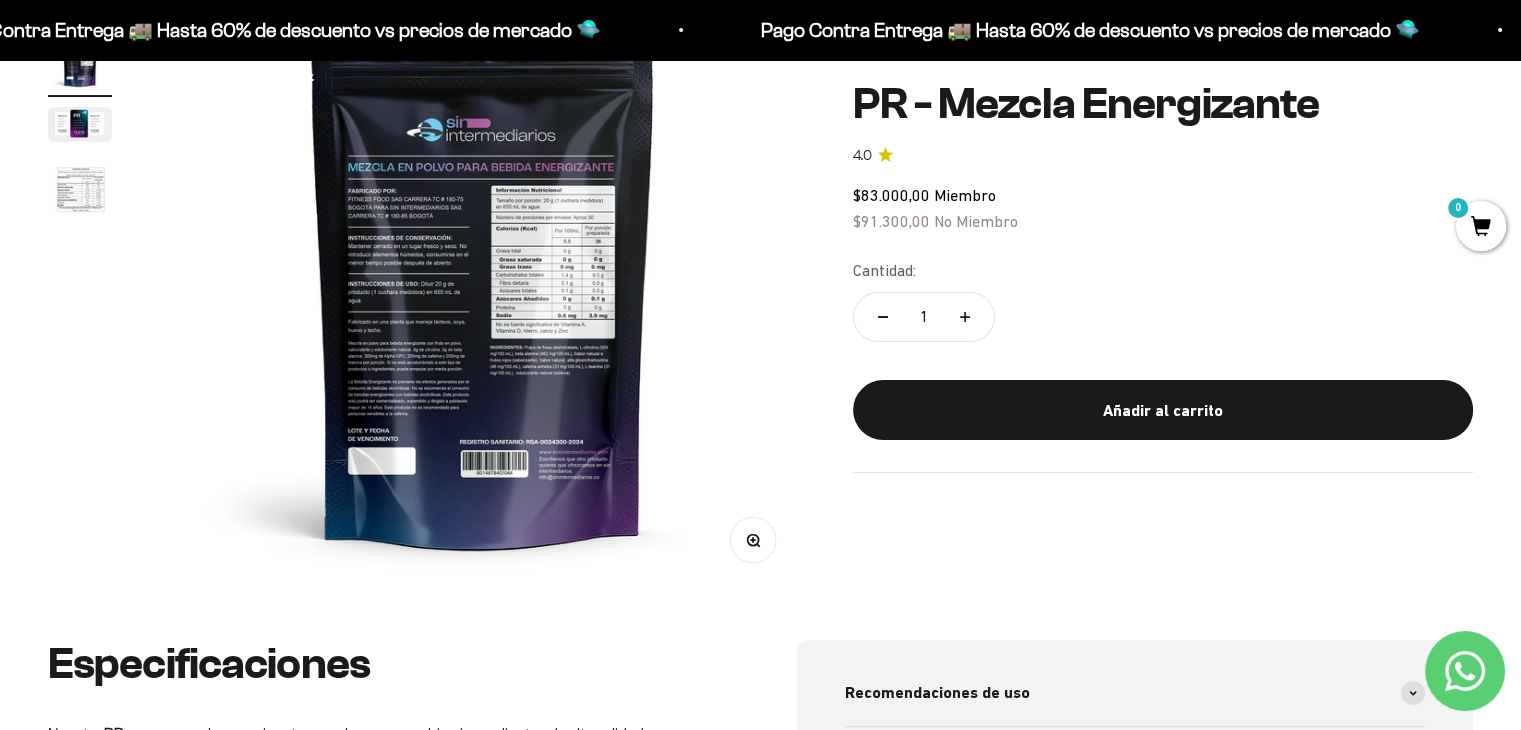 scroll, scrollTop: 200, scrollLeft: 0, axis: vertical 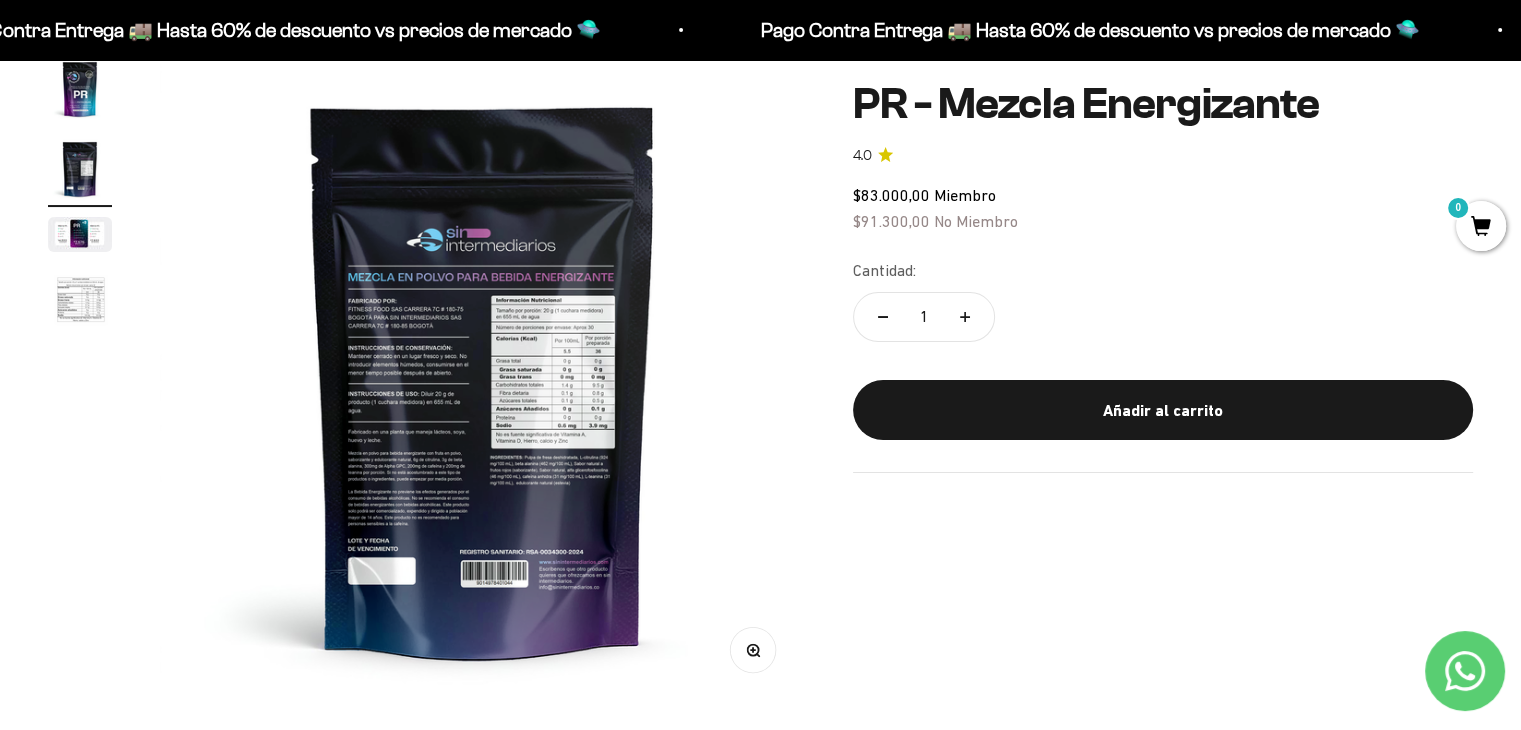 click at bounding box center (80, 89) 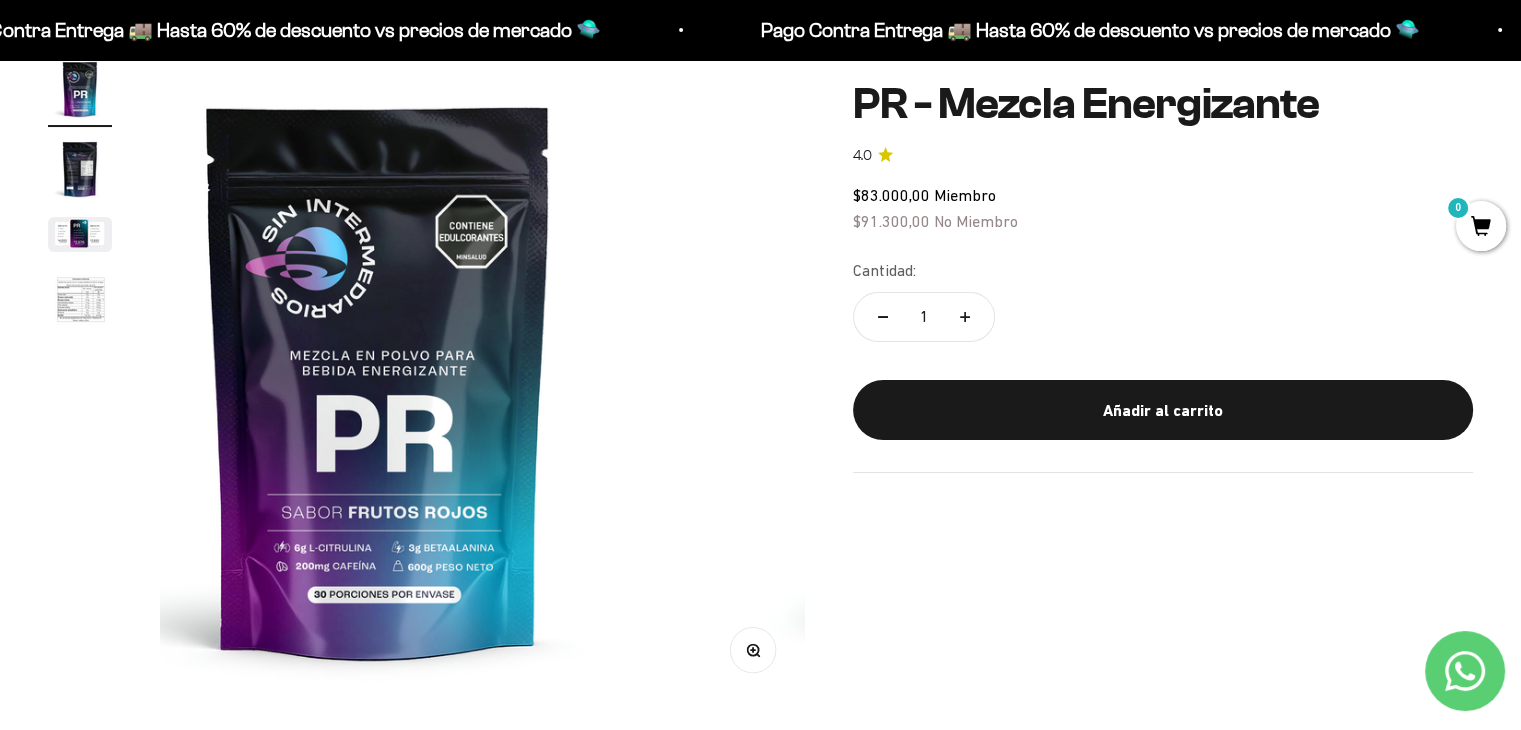 scroll, scrollTop: 0, scrollLeft: 0, axis: both 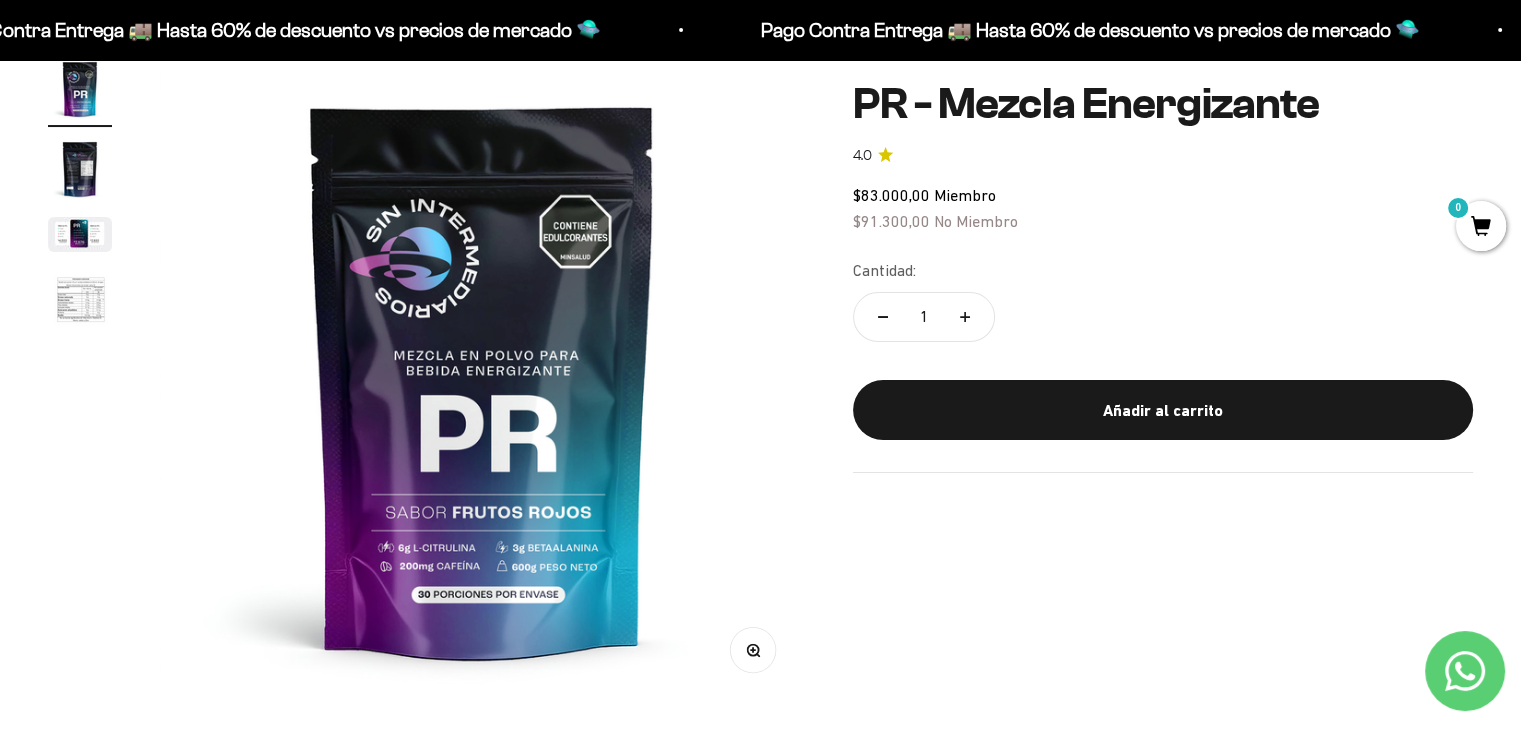 type 